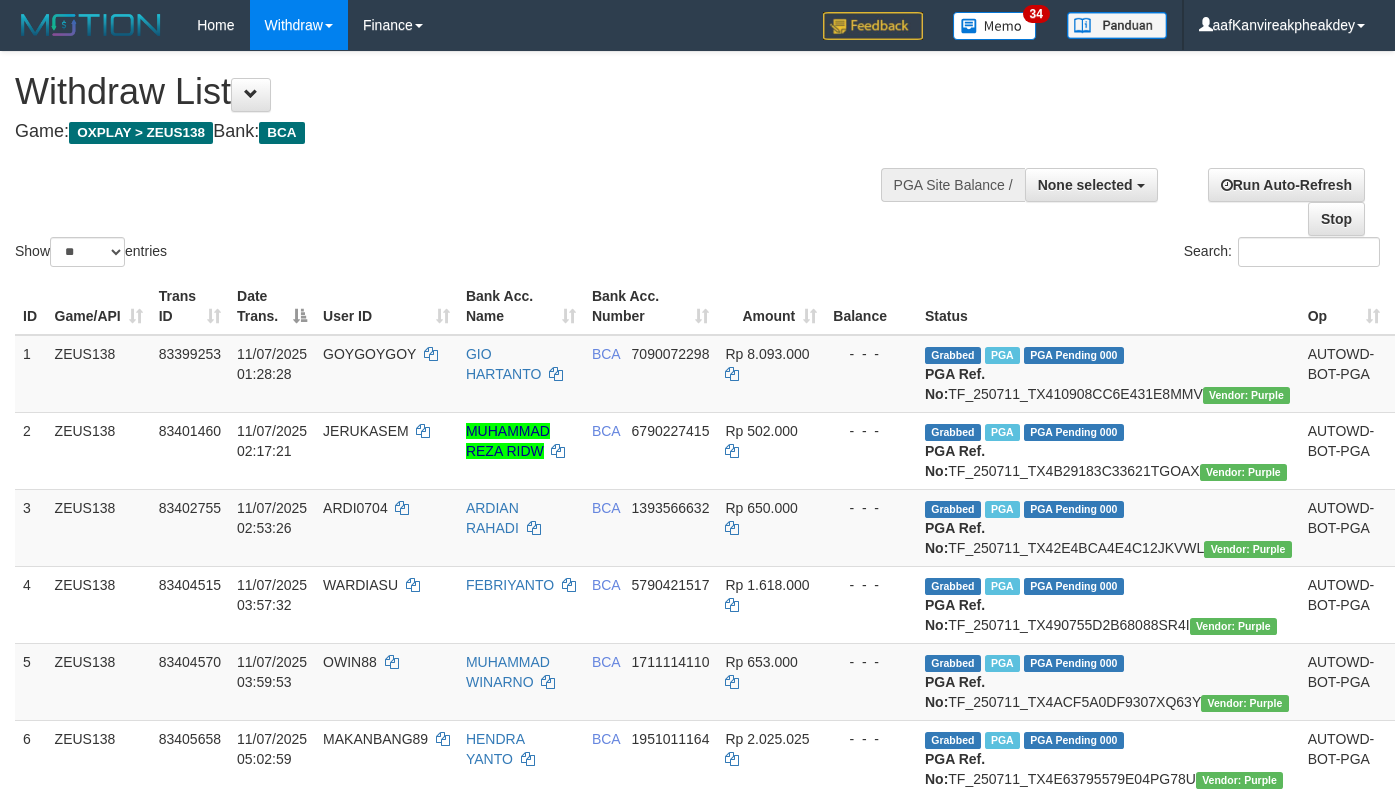 select 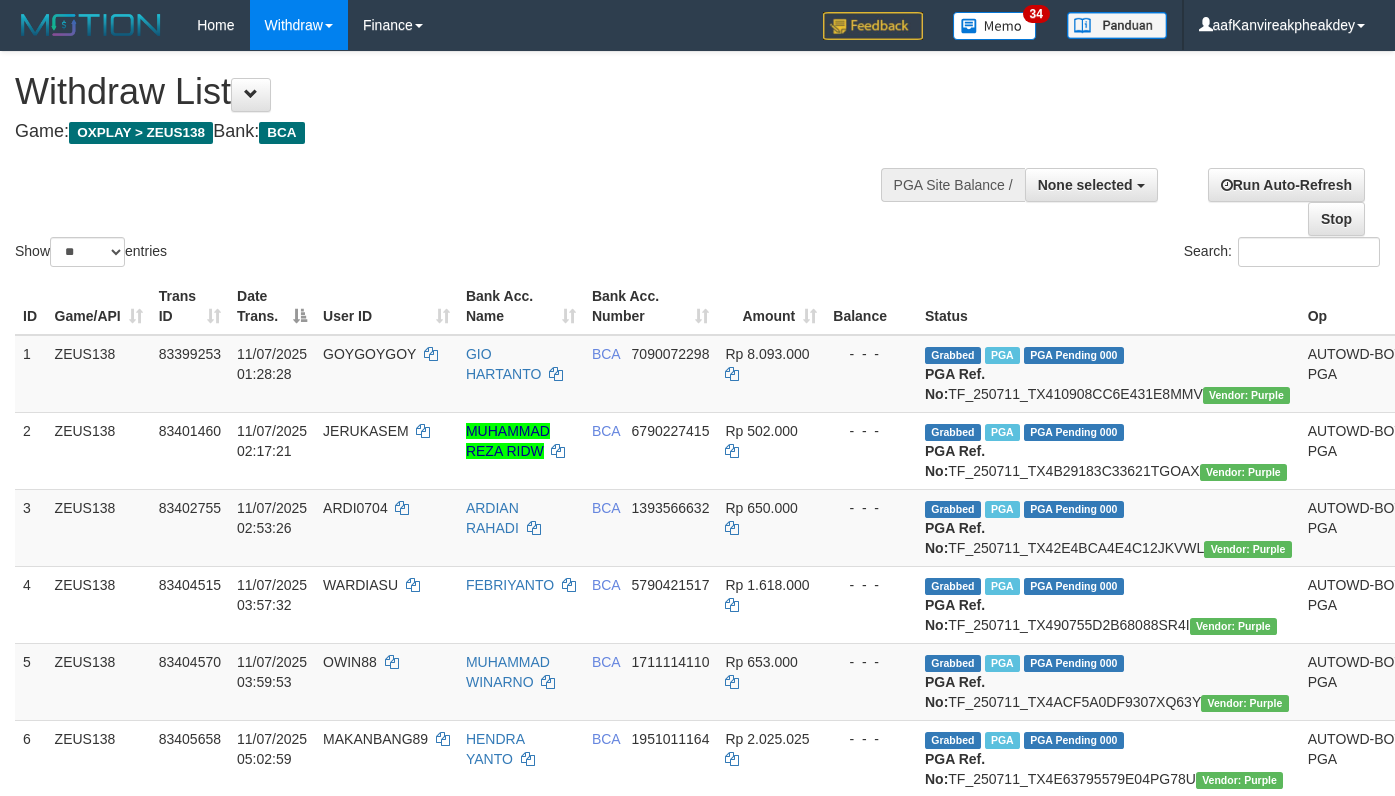select 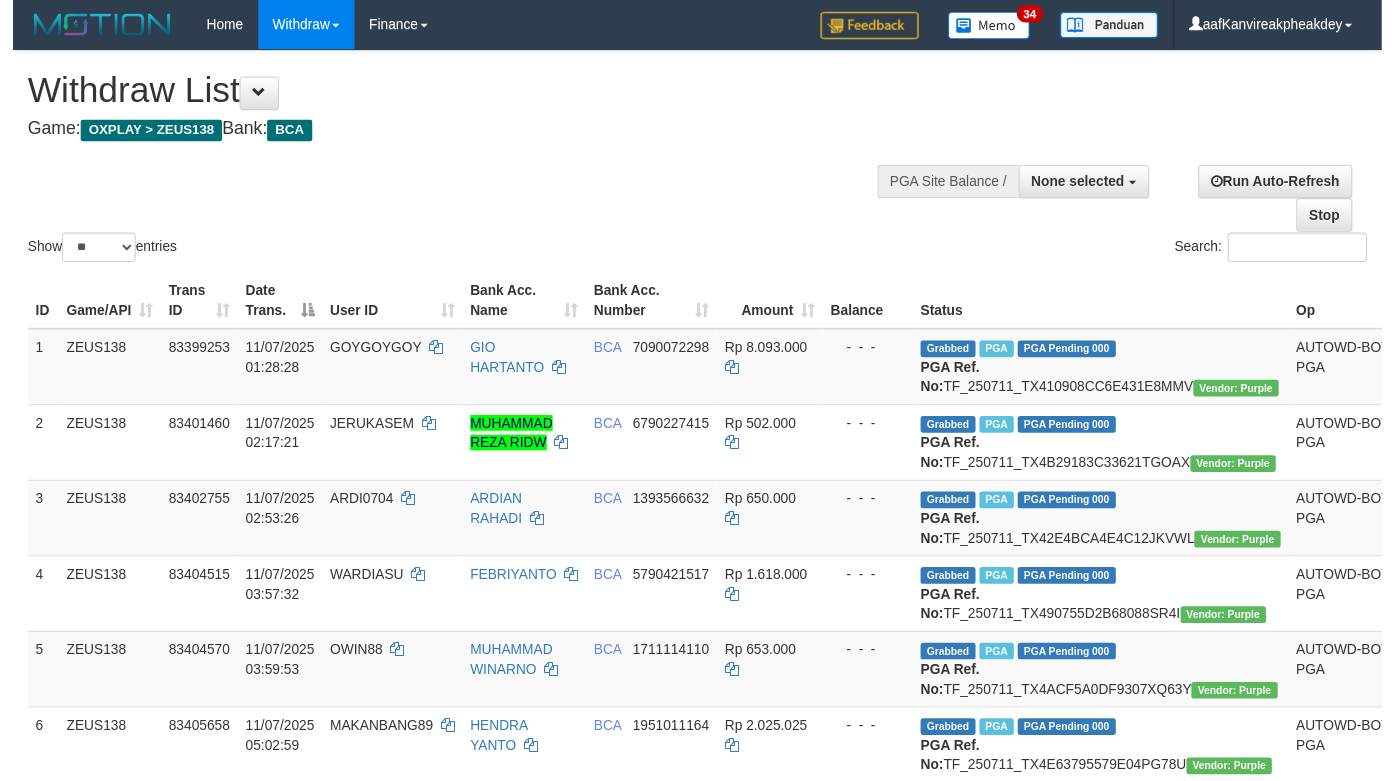 scroll, scrollTop: 1243, scrollLeft: 0, axis: vertical 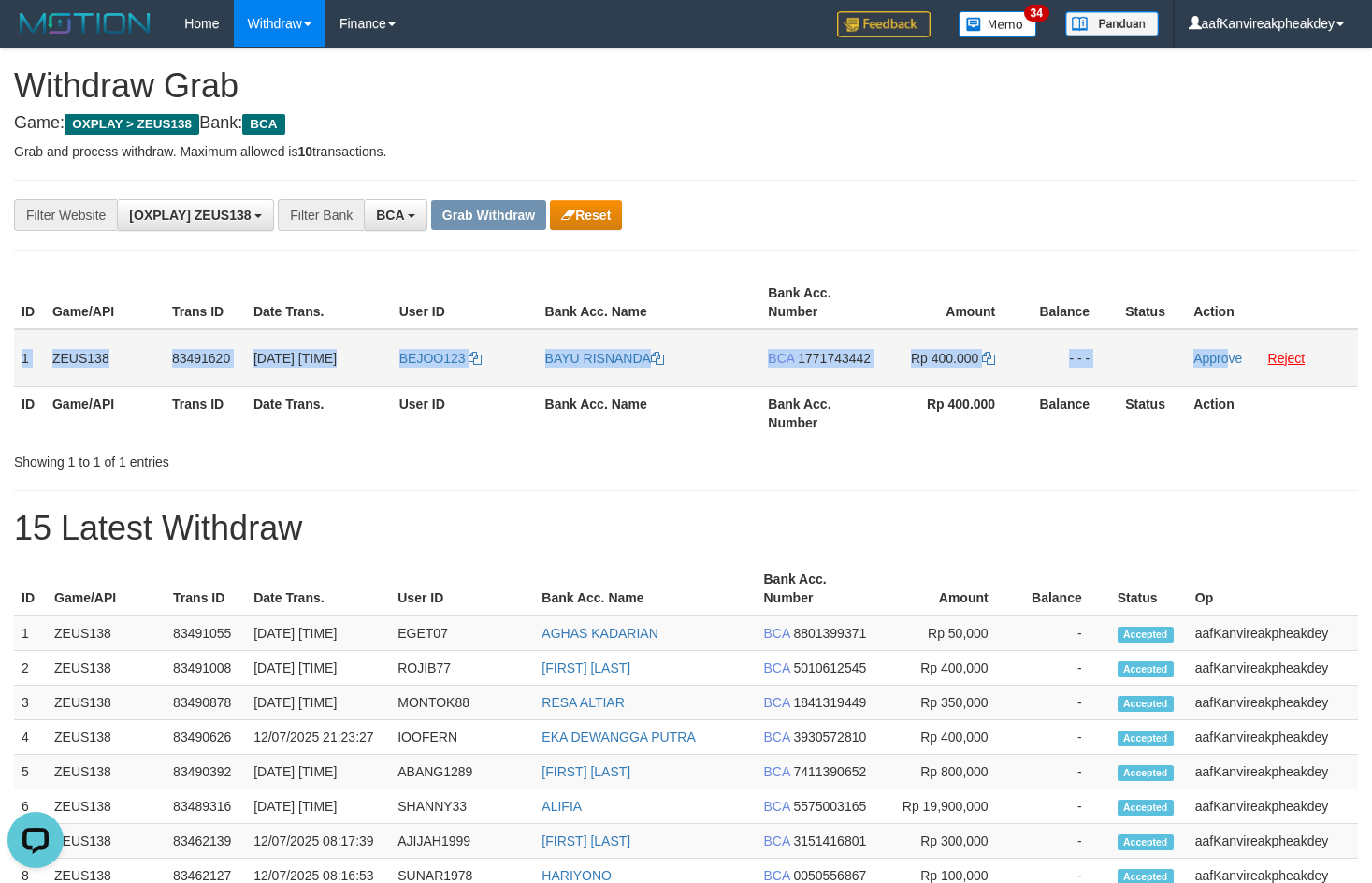 copy on "1
ZEUS138
83491620
12/07/2025 21:38:35
BEJOO123
BAYU RISNANDA
BCA
1771743442
Rp 400.000
- - -
Appro" 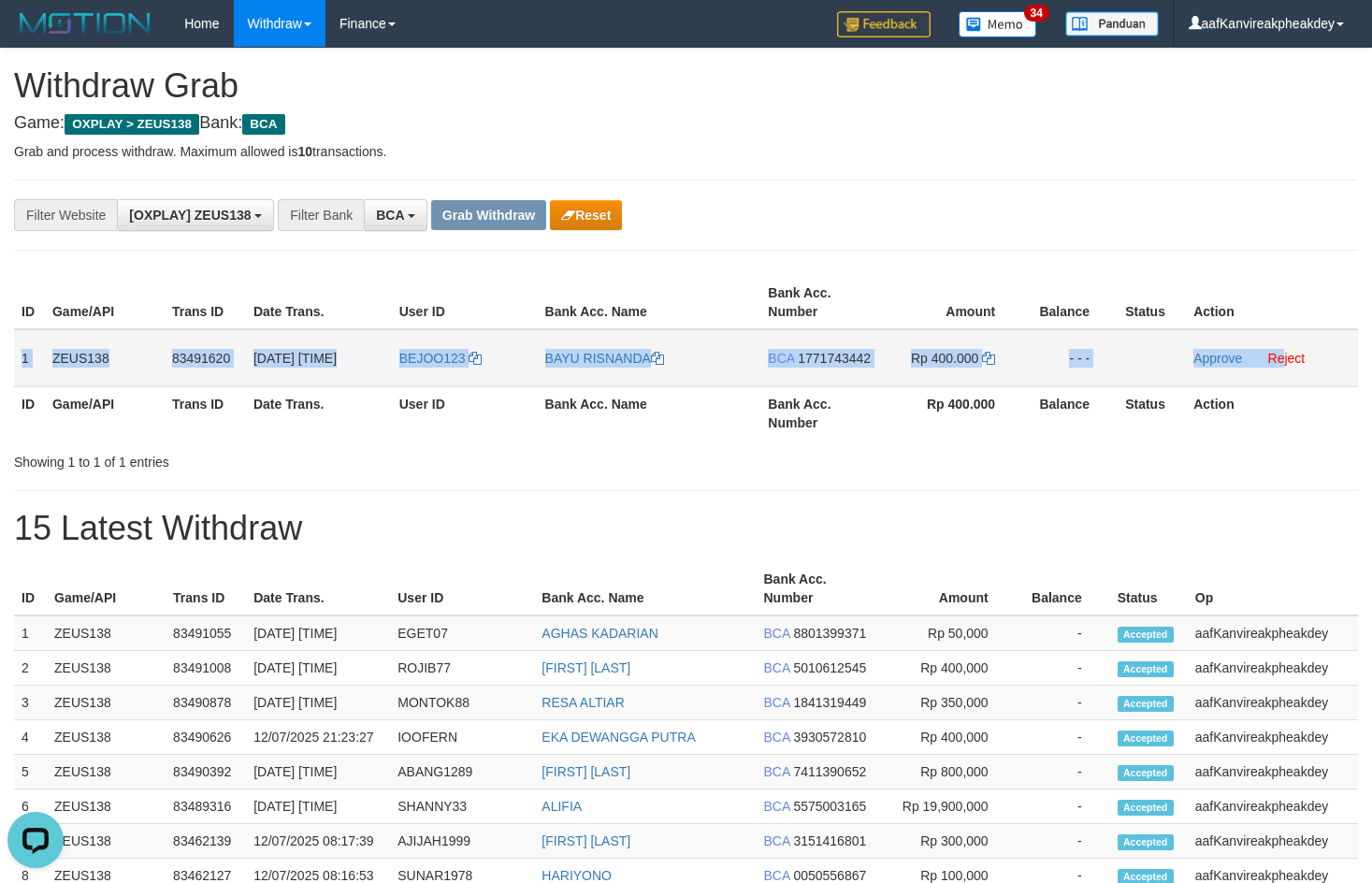 copy on "1
ZEUS138
83491620
12/07/2025 21:38:35
BEJOO123
BAYU RISNANDA
BCA
1771743442
Rp 400.000
- - -
Approve
Re" 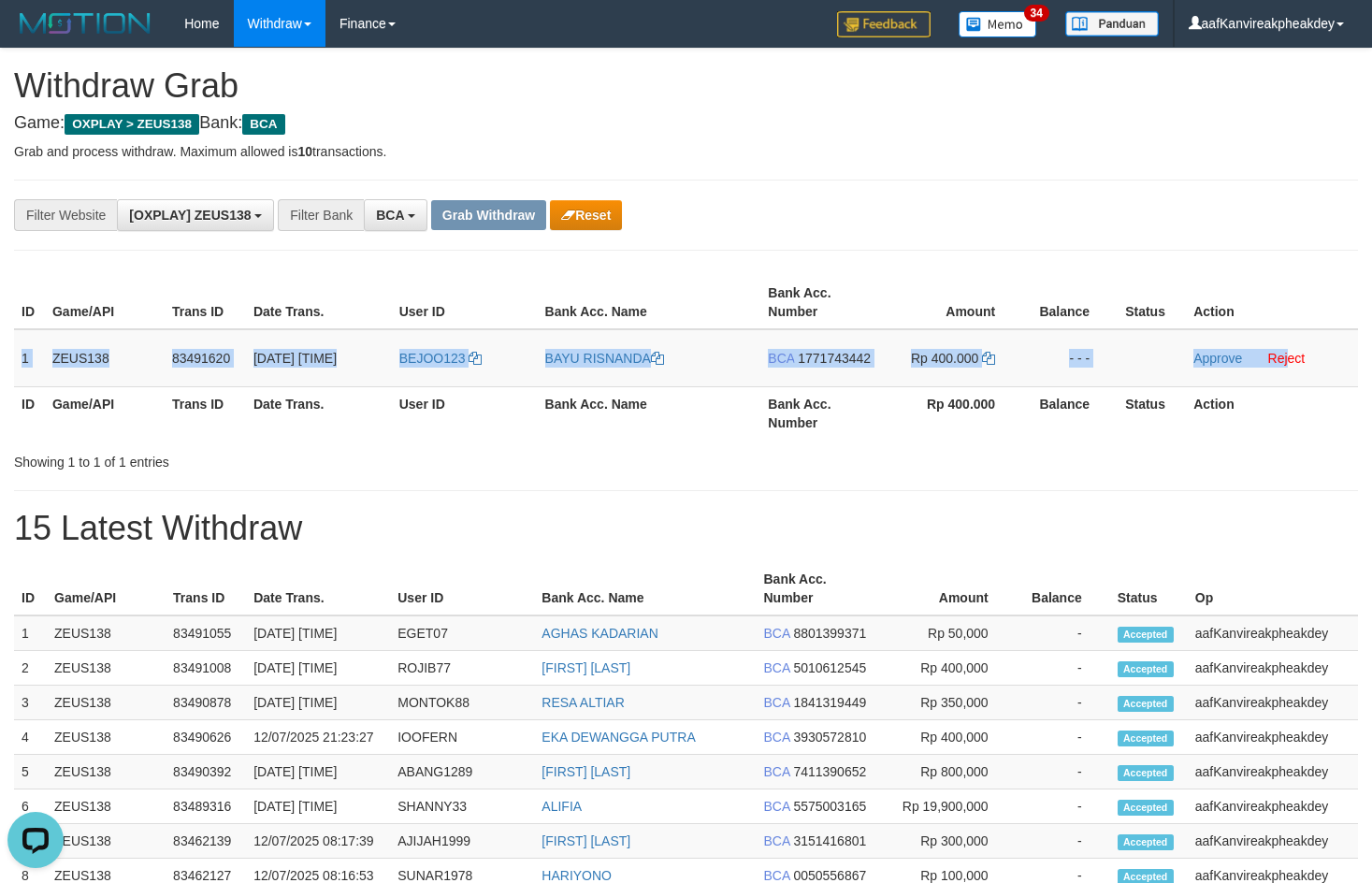 drag, startPoint x: 22, startPoint y: 361, endPoint x: 1382, endPoint y: 359, distance: 1360.0015 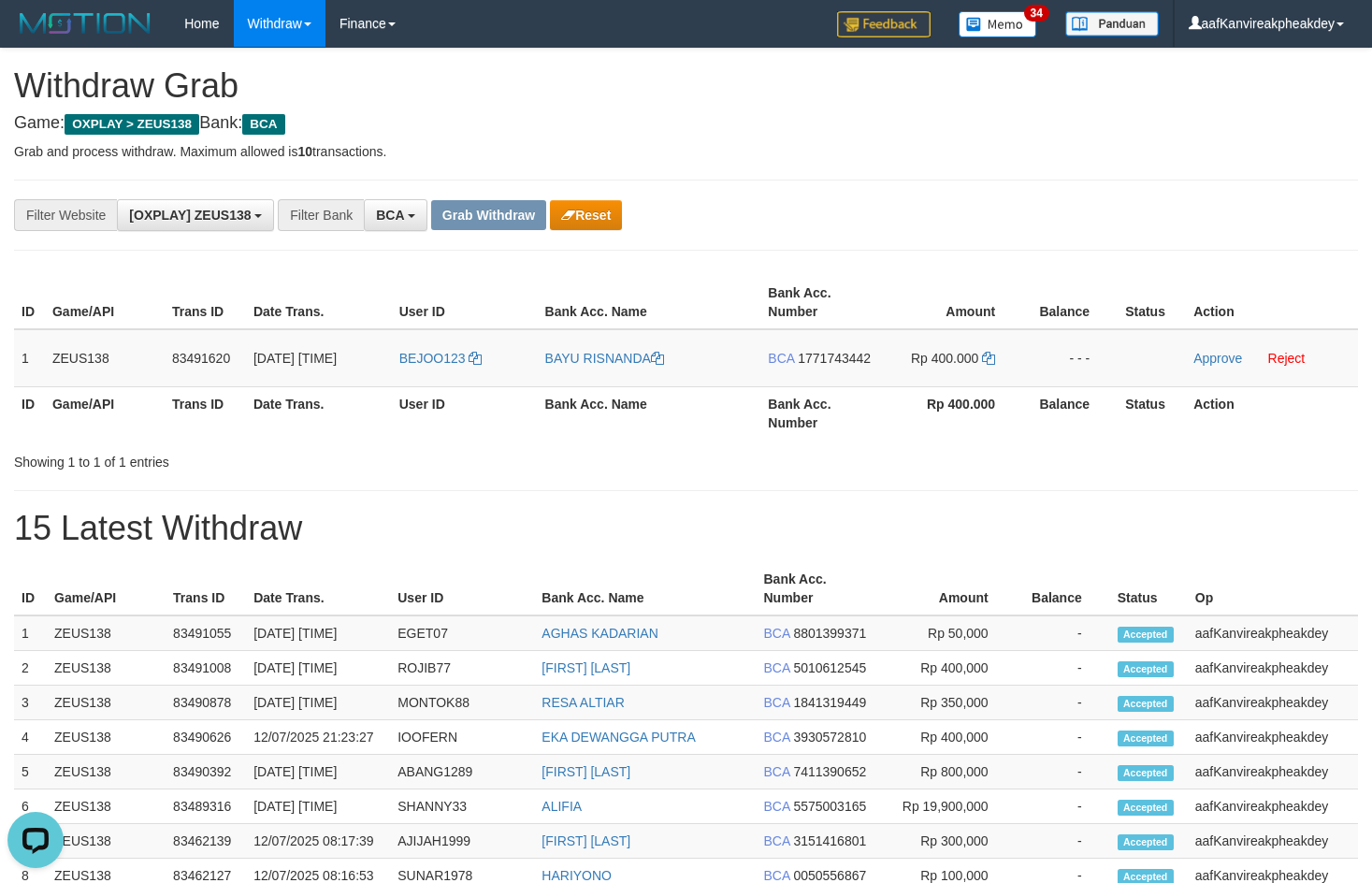 drag, startPoint x: 984, startPoint y: 141, endPoint x: 1378, endPoint y: 214, distance: 400.70563 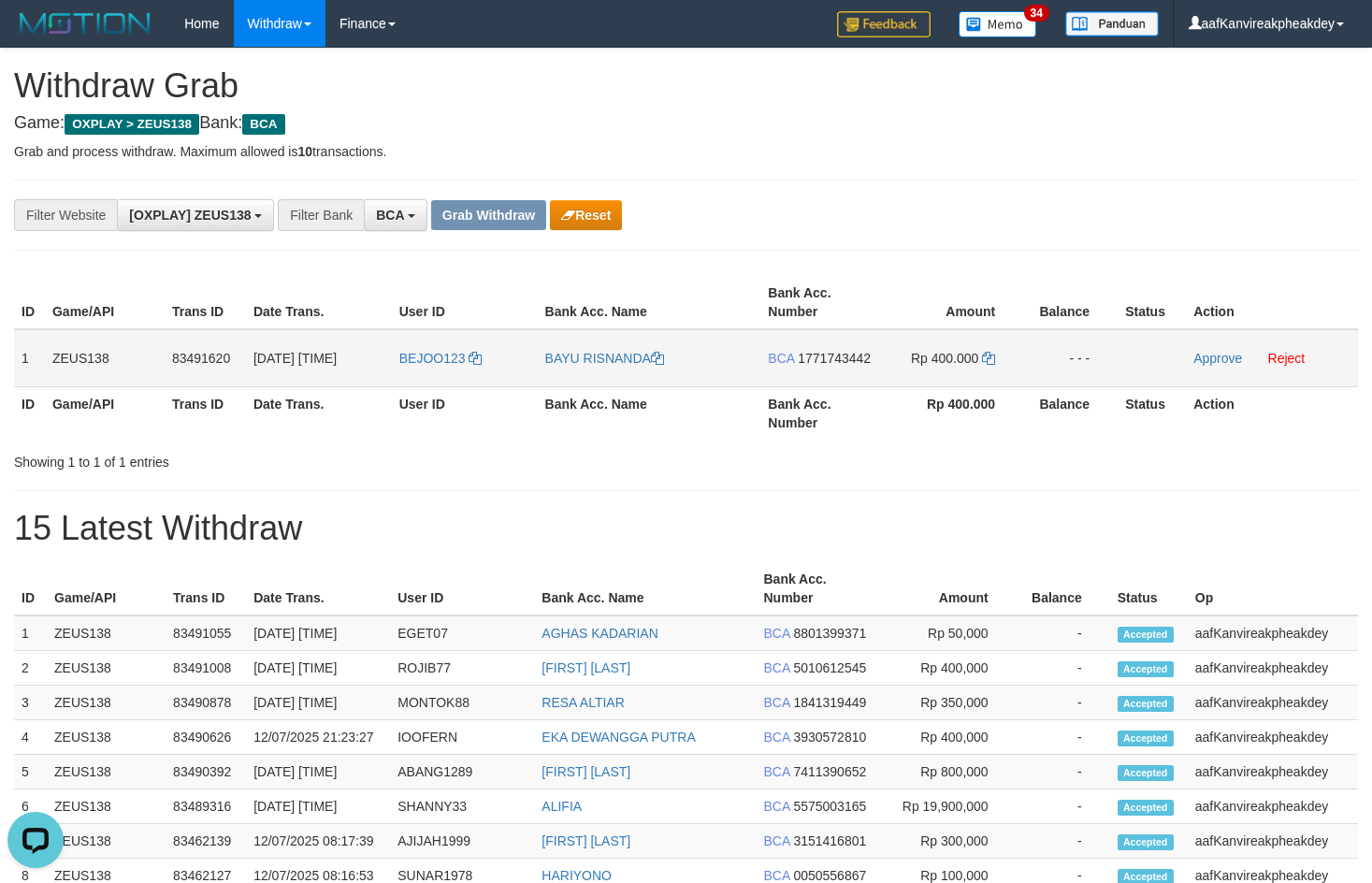 click on "BCA
1771743442" at bounding box center (820, 358) 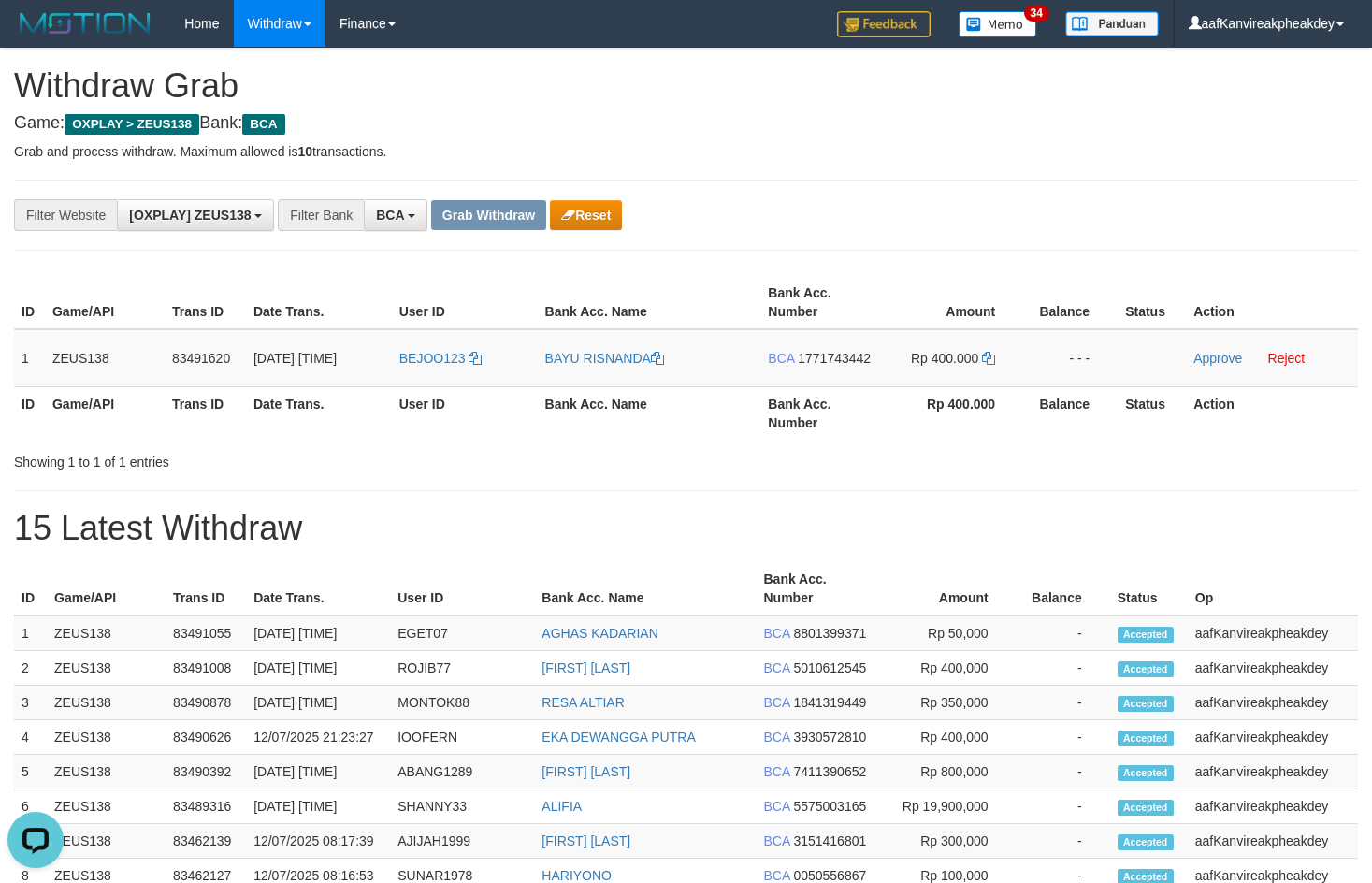 drag, startPoint x: 832, startPoint y: 355, endPoint x: 1383, endPoint y: 217, distance: 568.01849 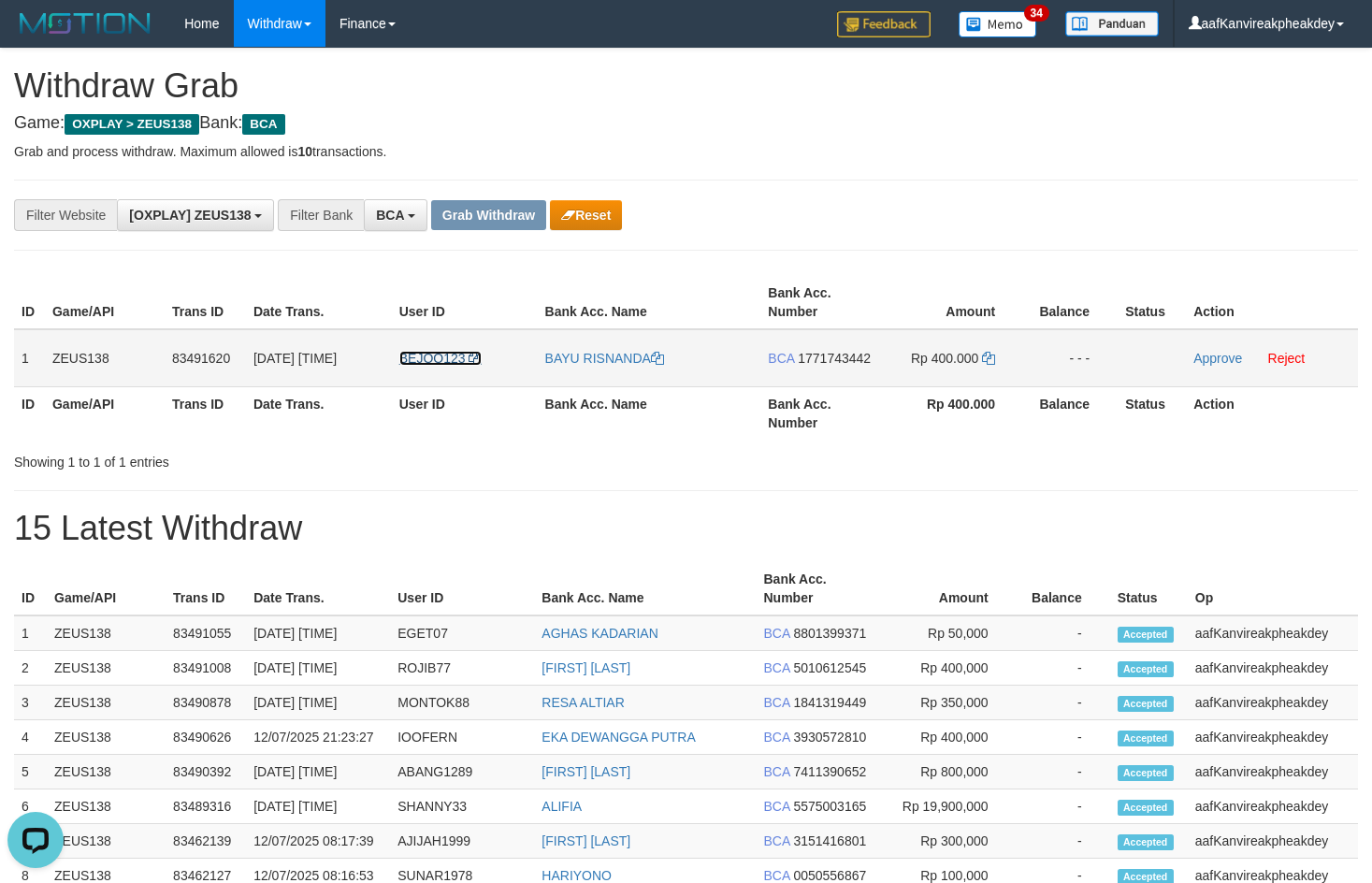click on "BEJOO123" at bounding box center [432, 358] 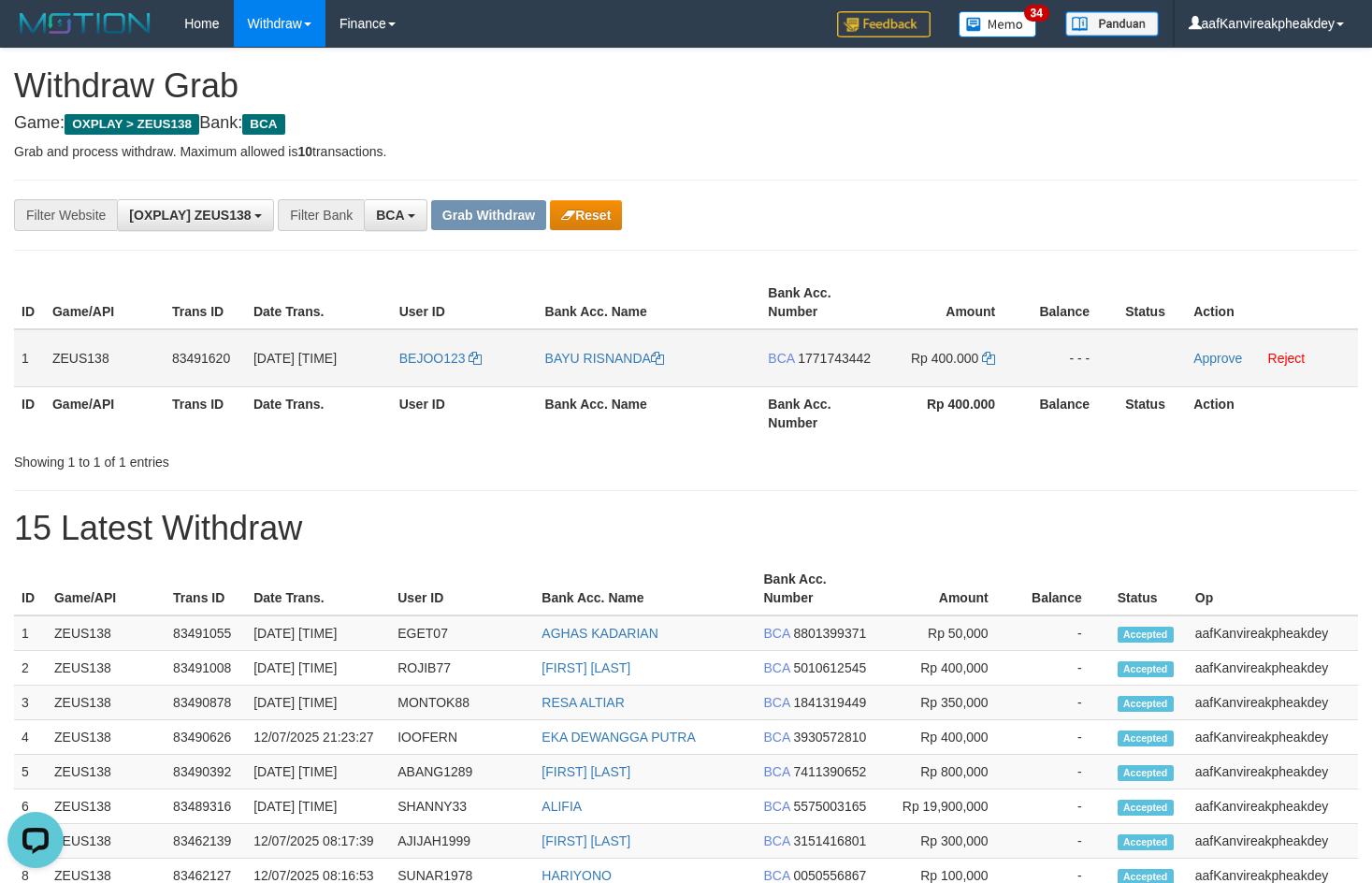 click on "BEJOO123" at bounding box center [465, 358] 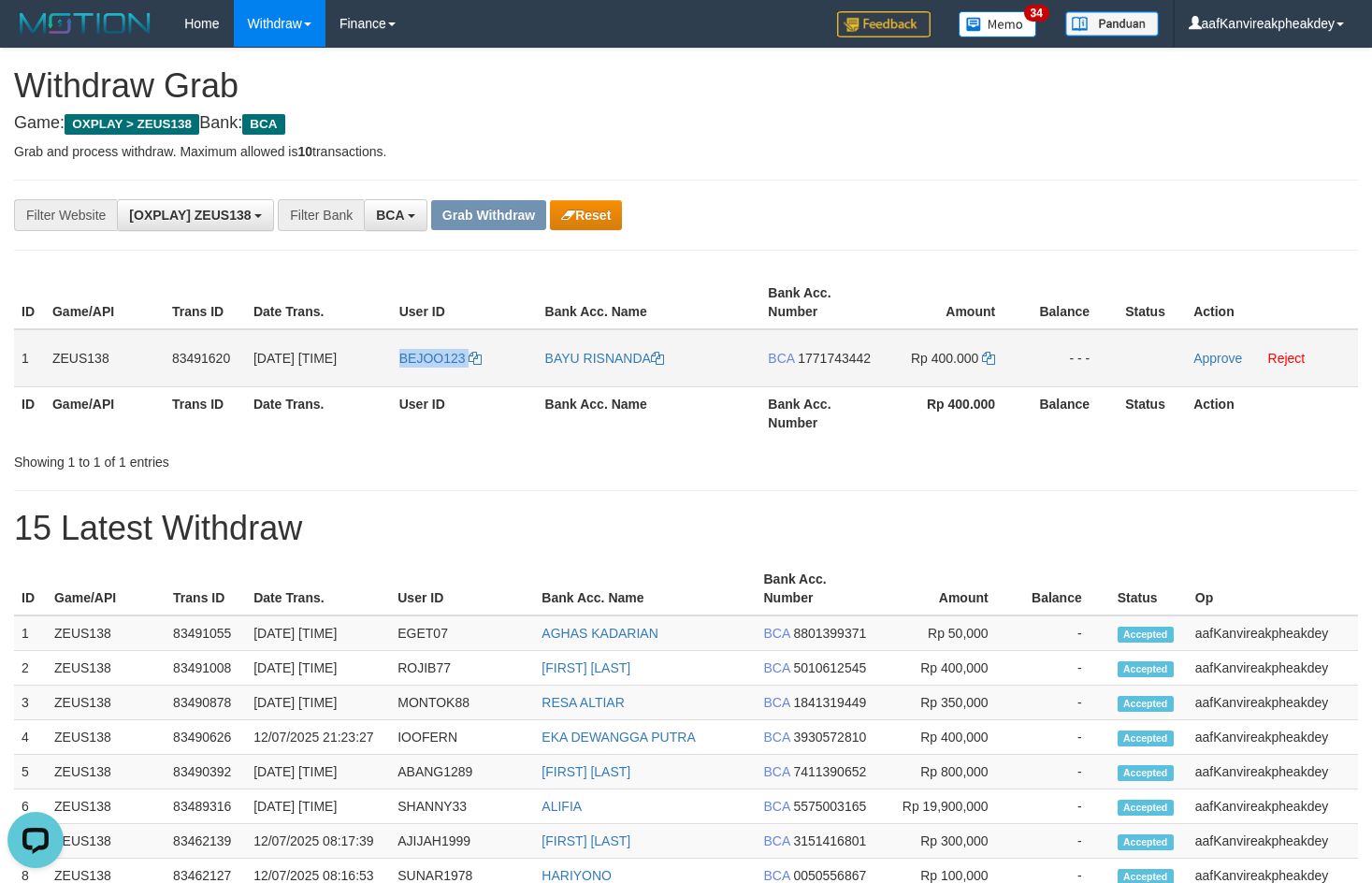 click on "BEJOO123" at bounding box center [465, 358] 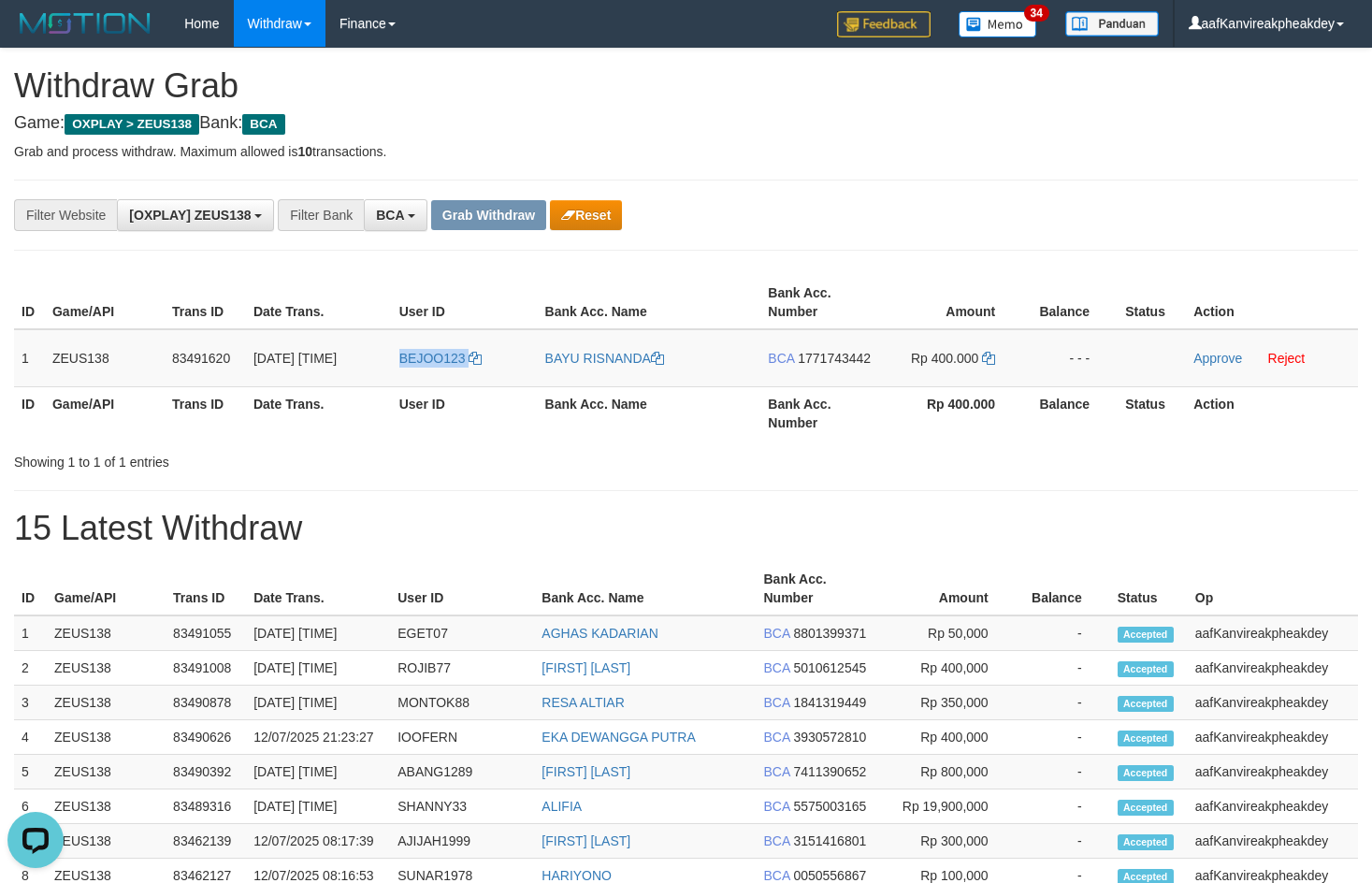 copy on "BEJOO123" 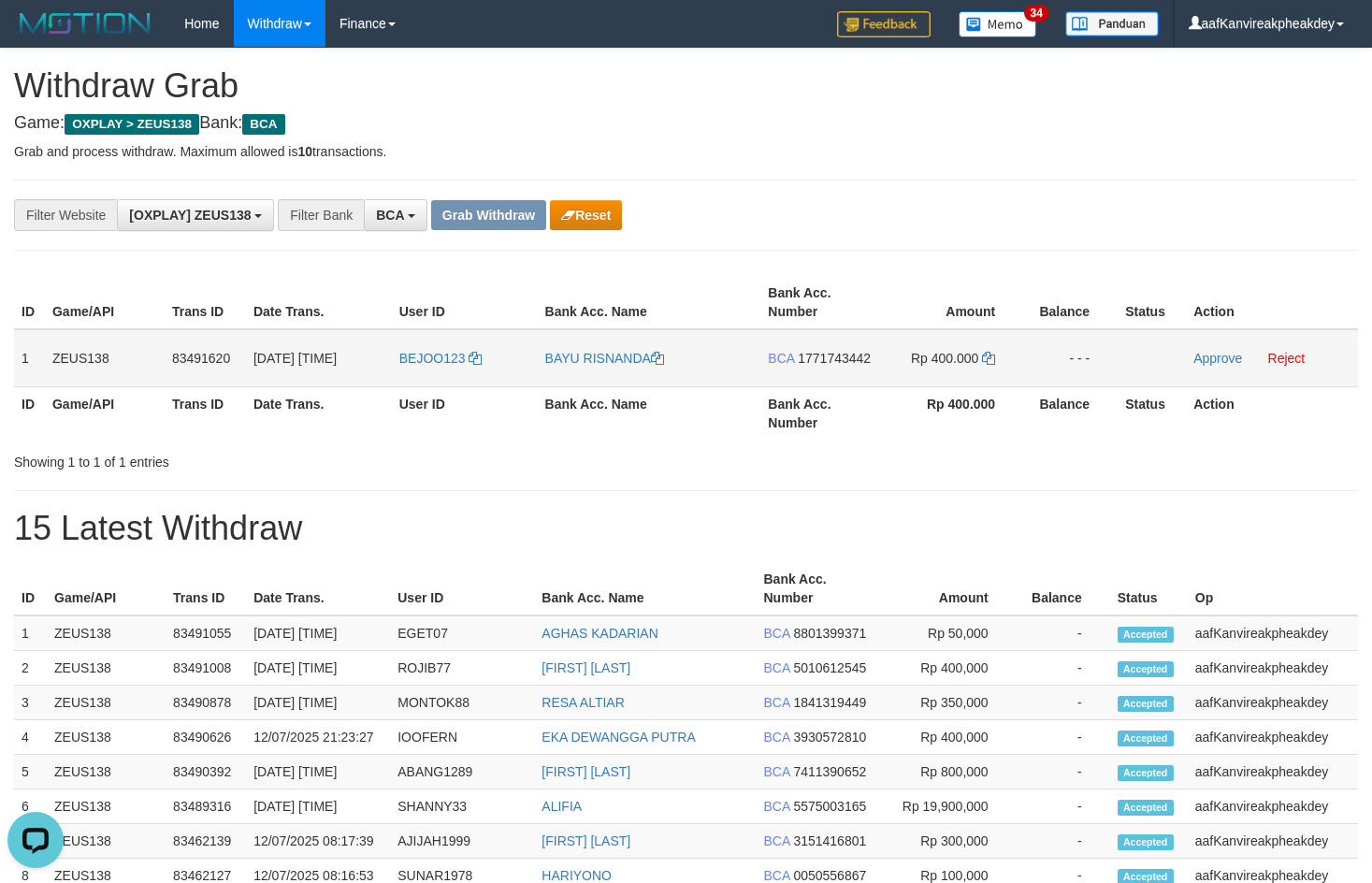 click on "1771743442" at bounding box center (834, 358) 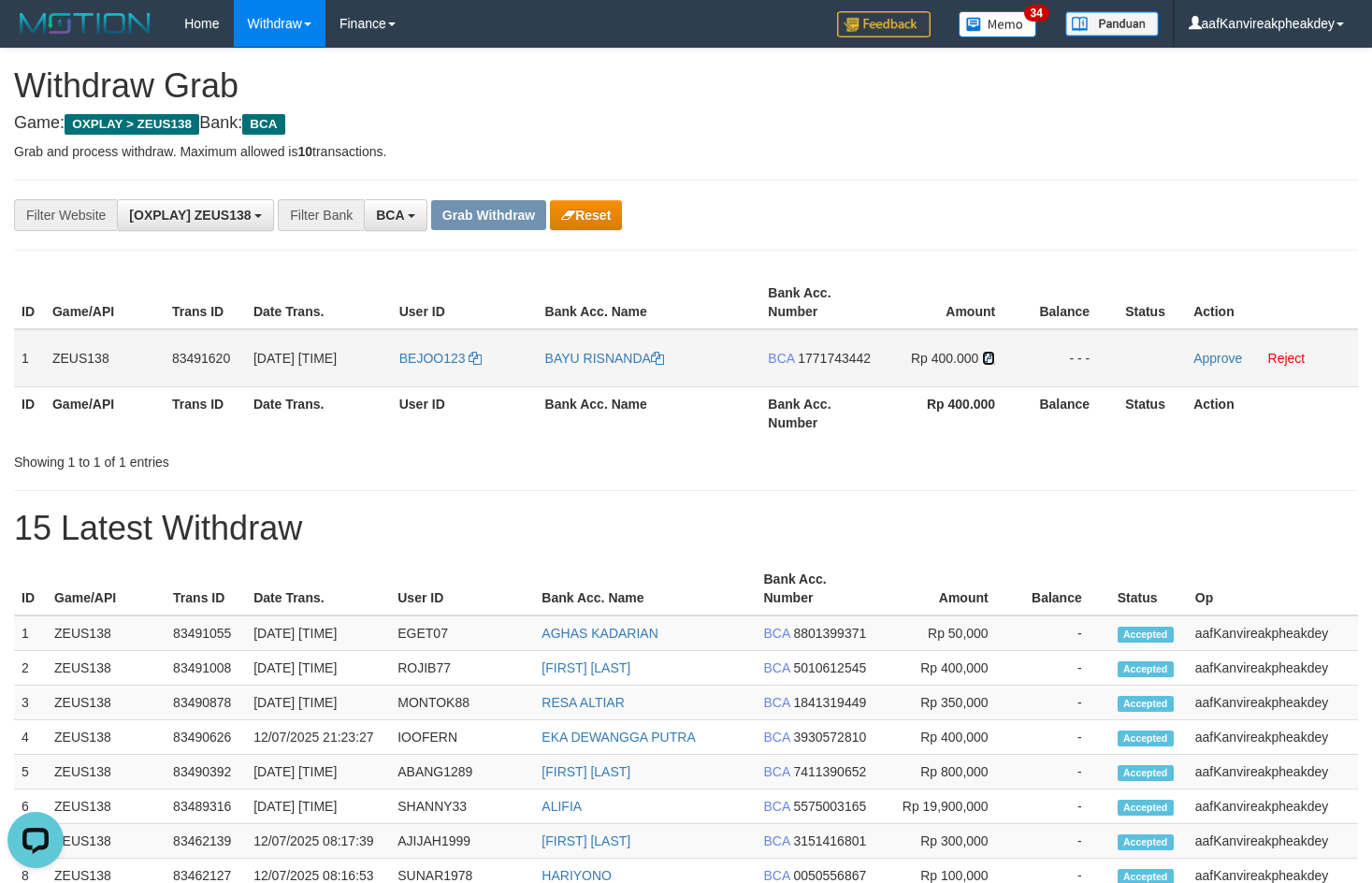 click at bounding box center (989, 358) 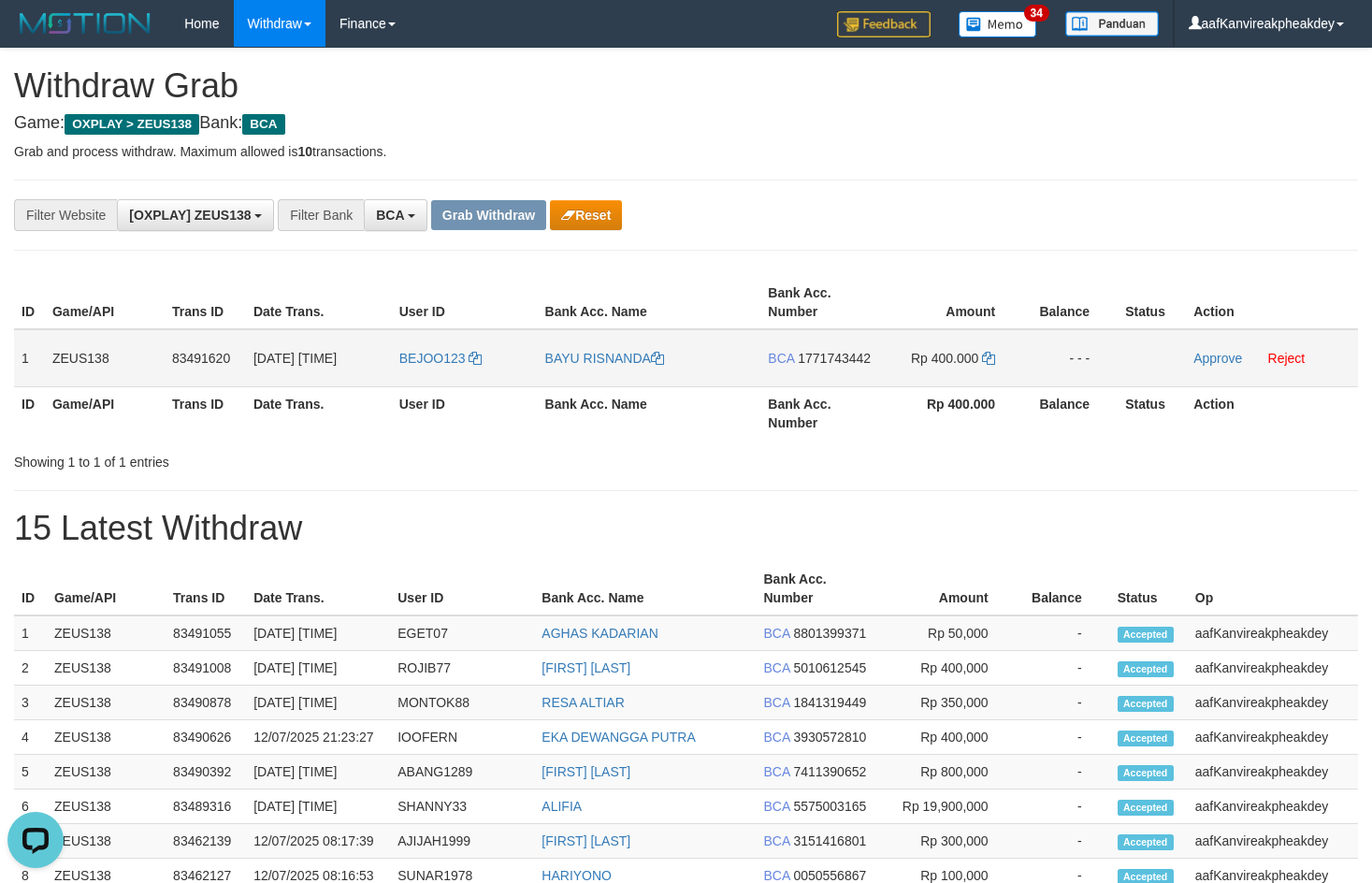 click on "Rp 400.000" at bounding box center (951, 358) 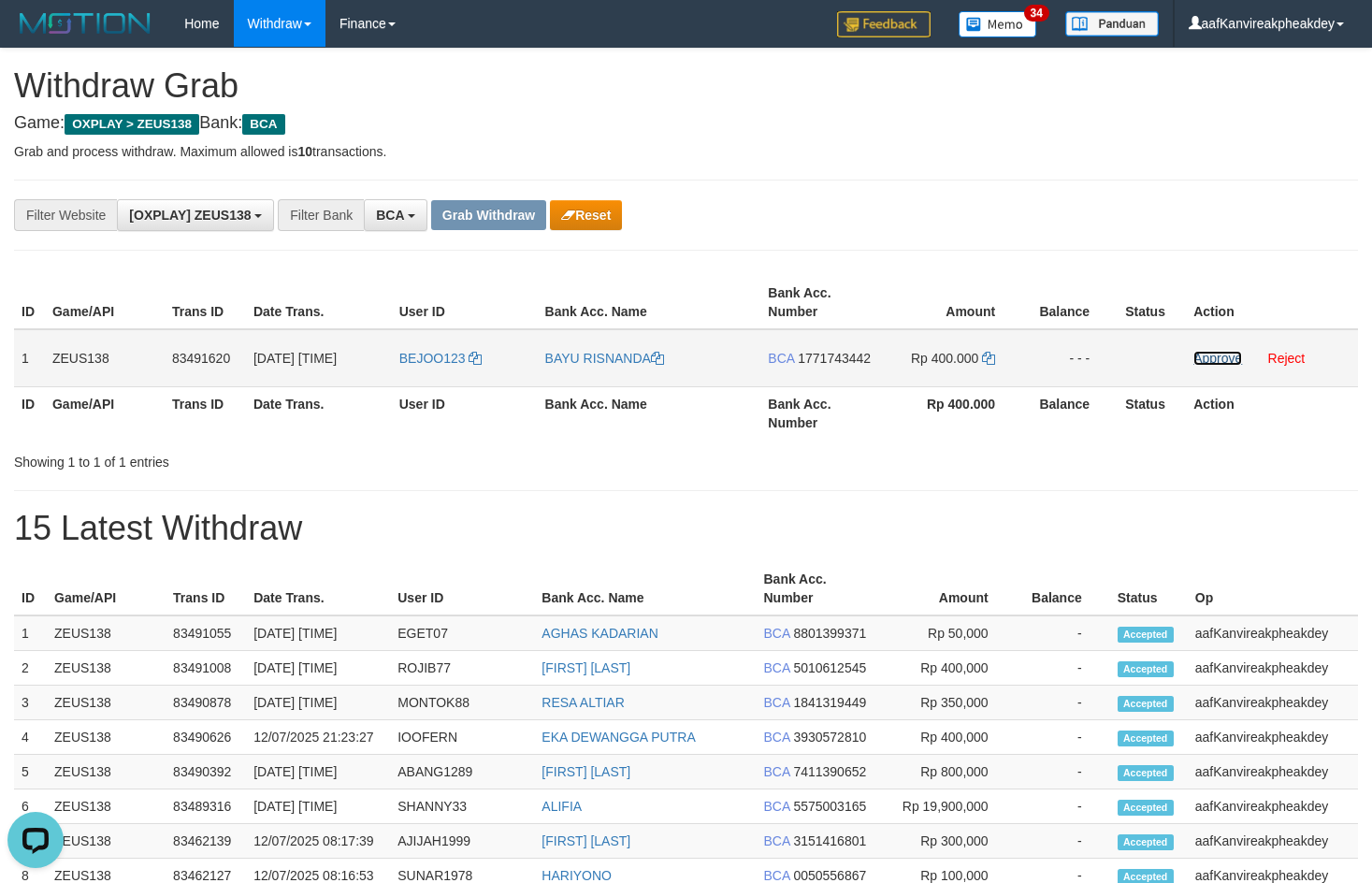 click on "Approve" at bounding box center [1218, 358] 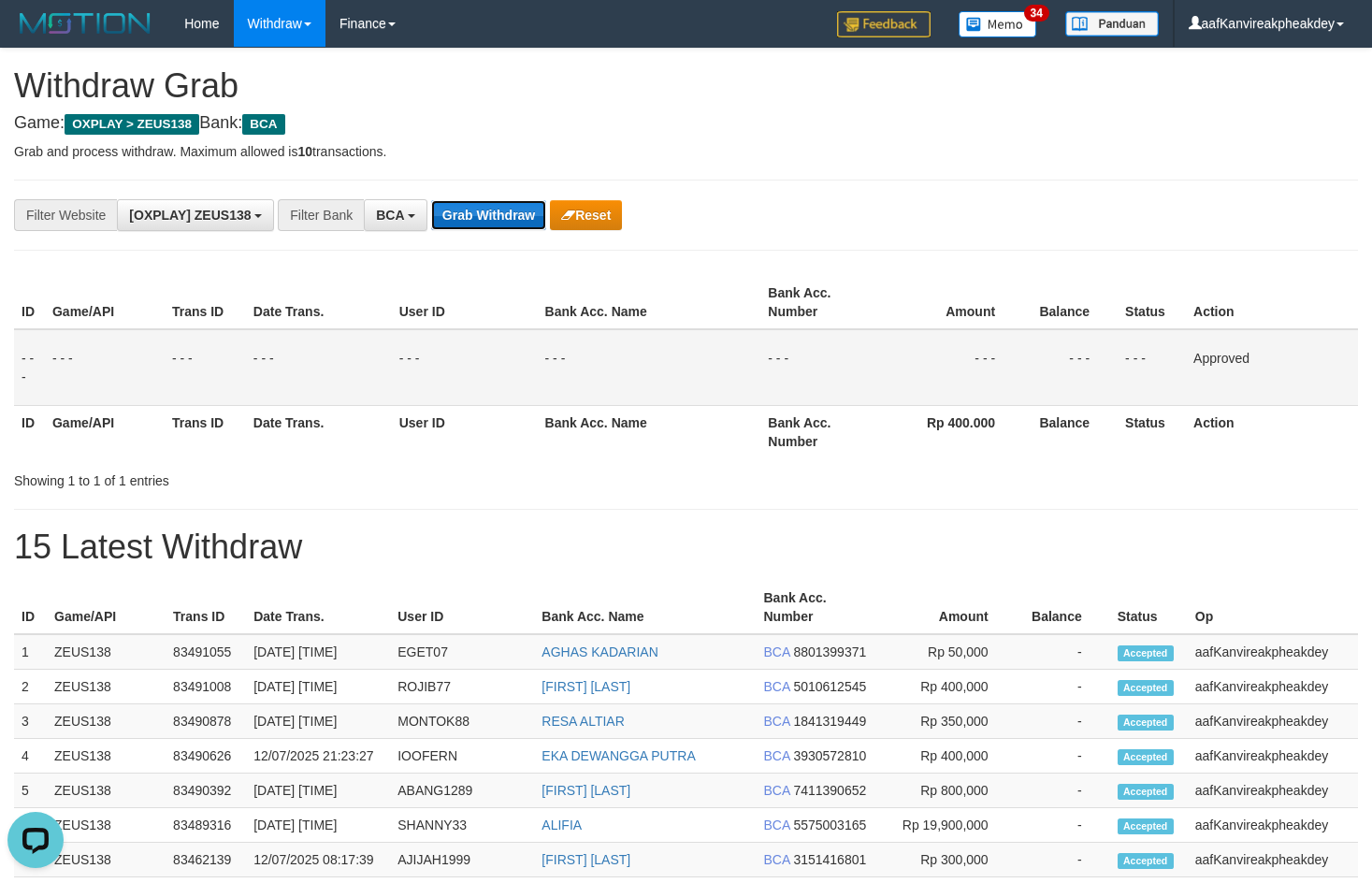 click on "Grab Withdraw" at bounding box center [488, 215] 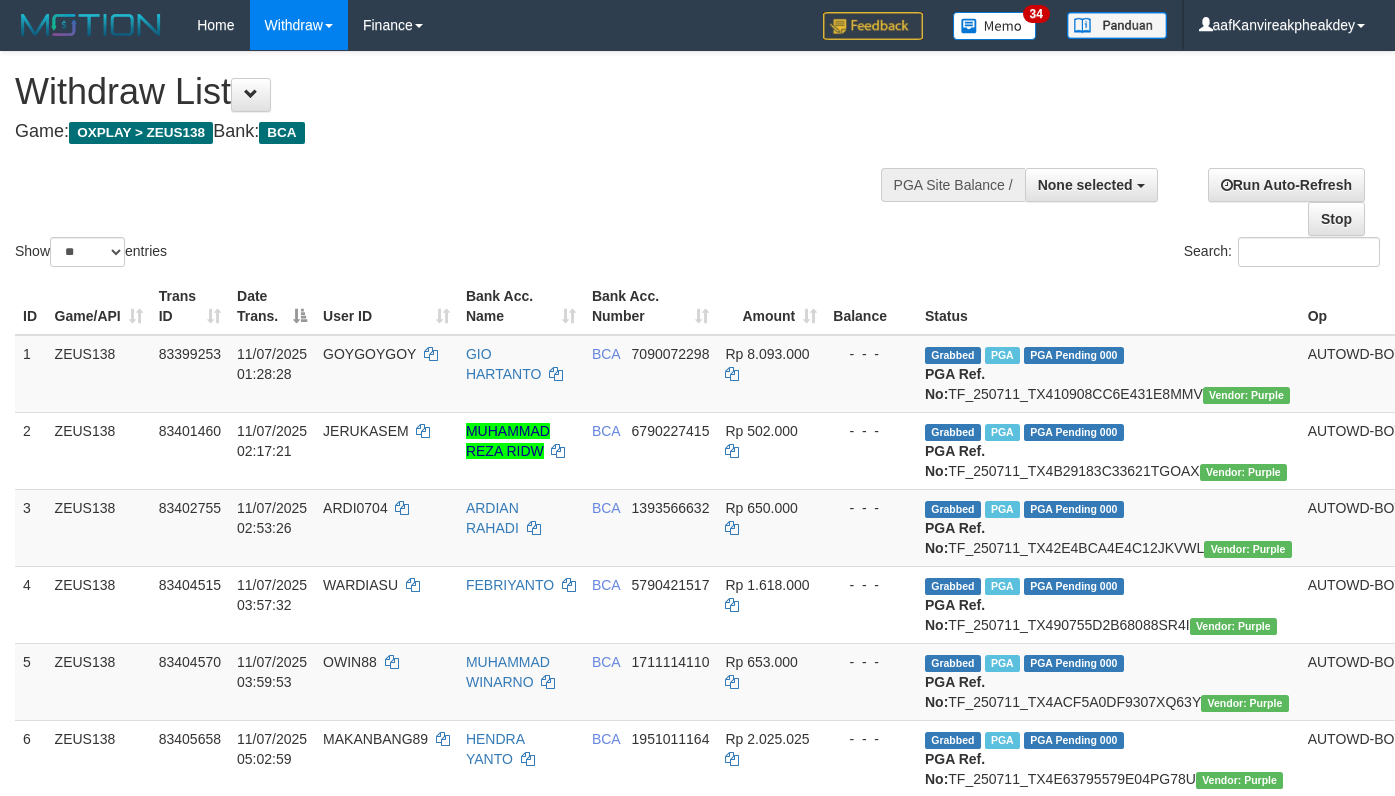 select 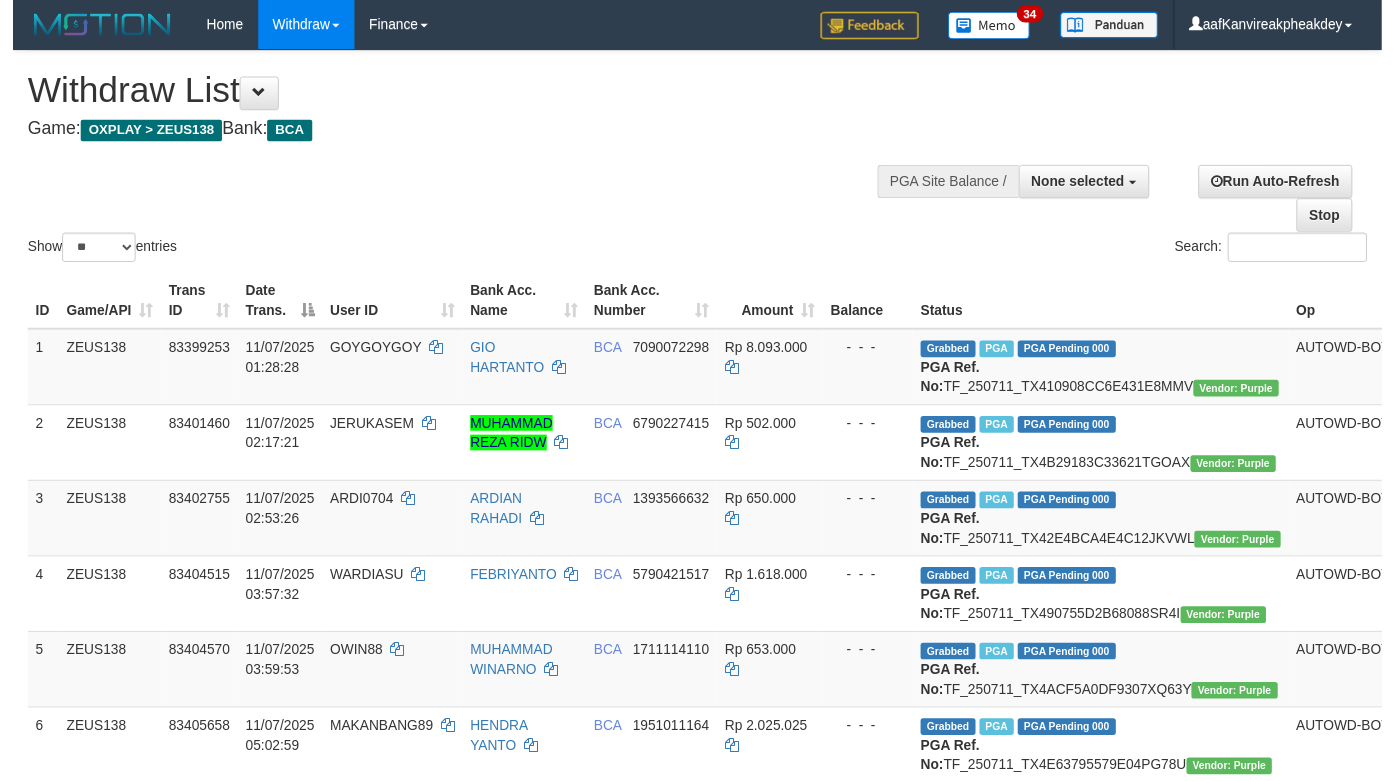 scroll, scrollTop: 1243, scrollLeft: 0, axis: vertical 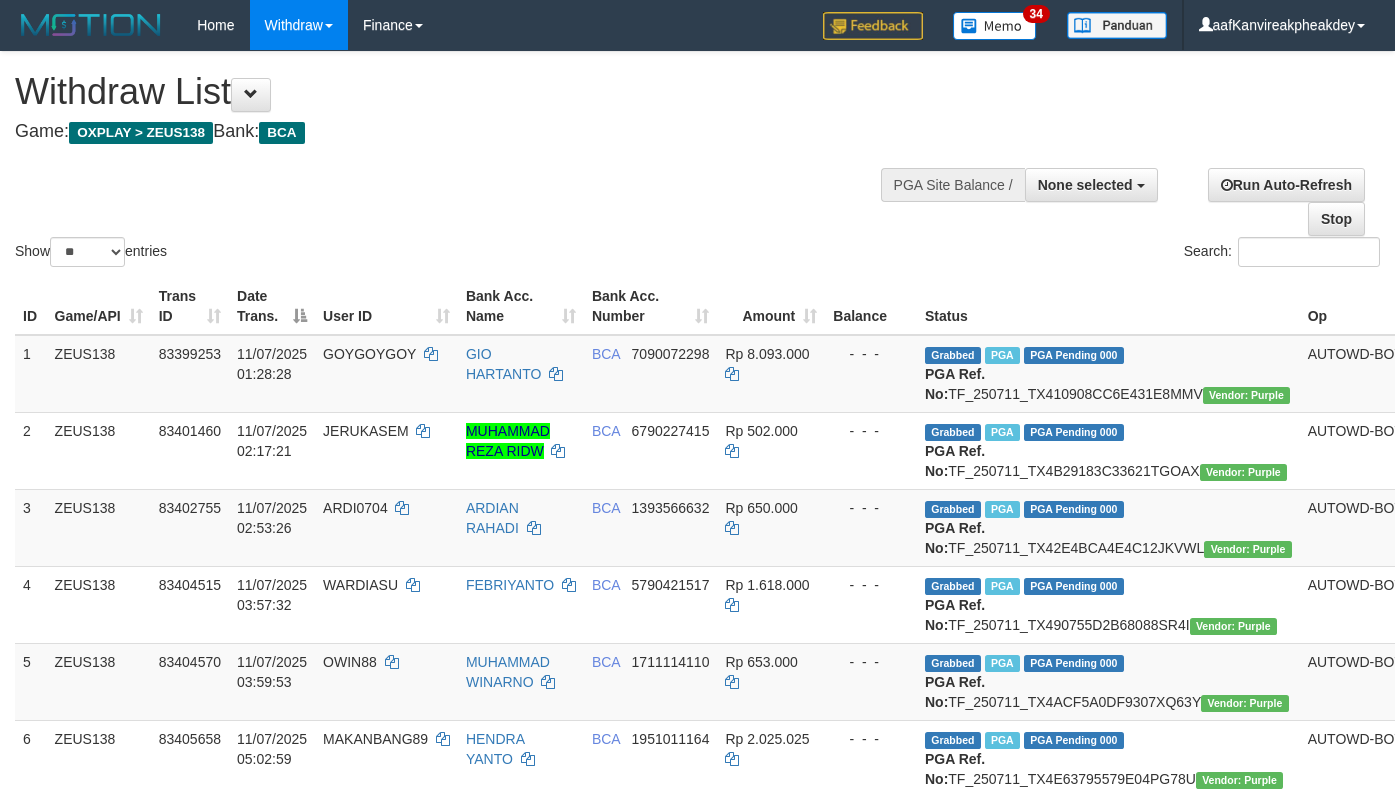select 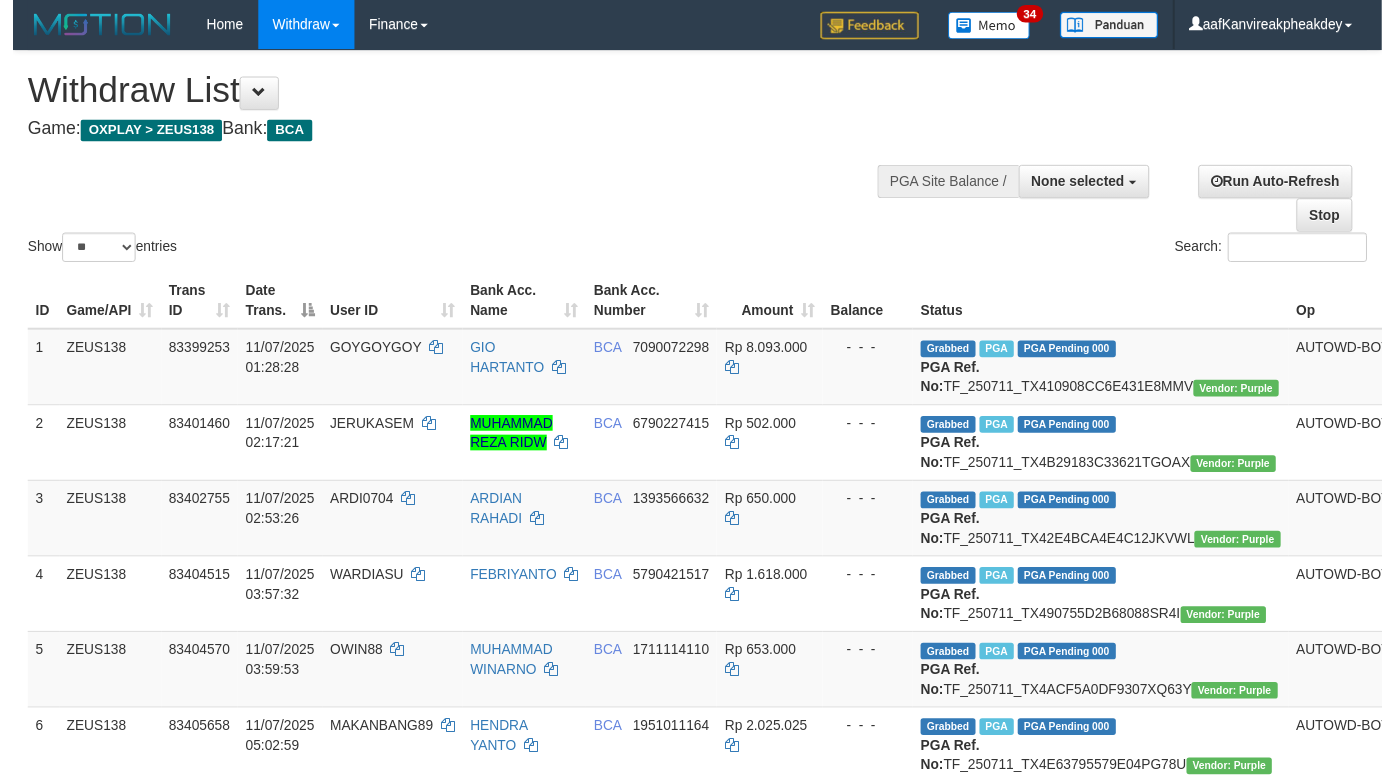 scroll, scrollTop: 1243, scrollLeft: 0, axis: vertical 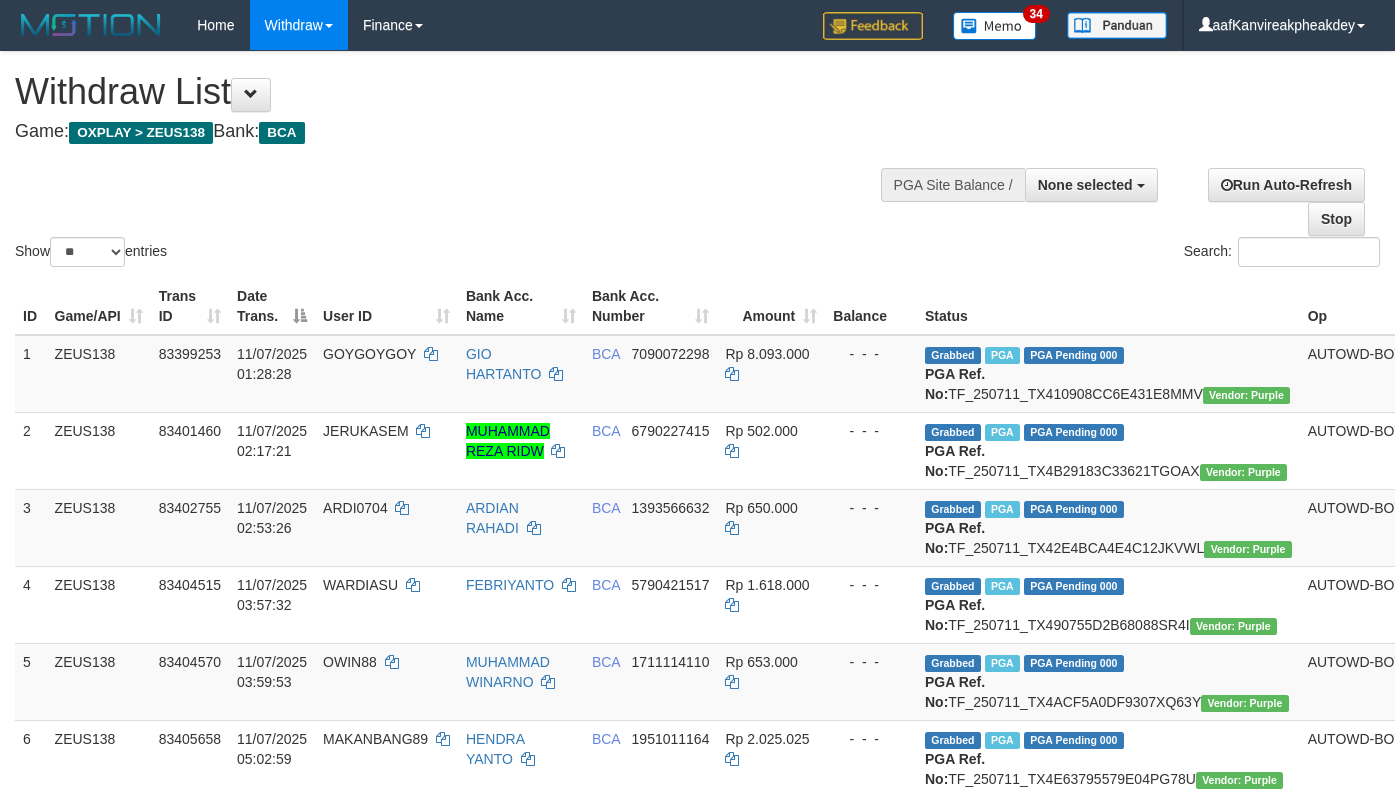 select 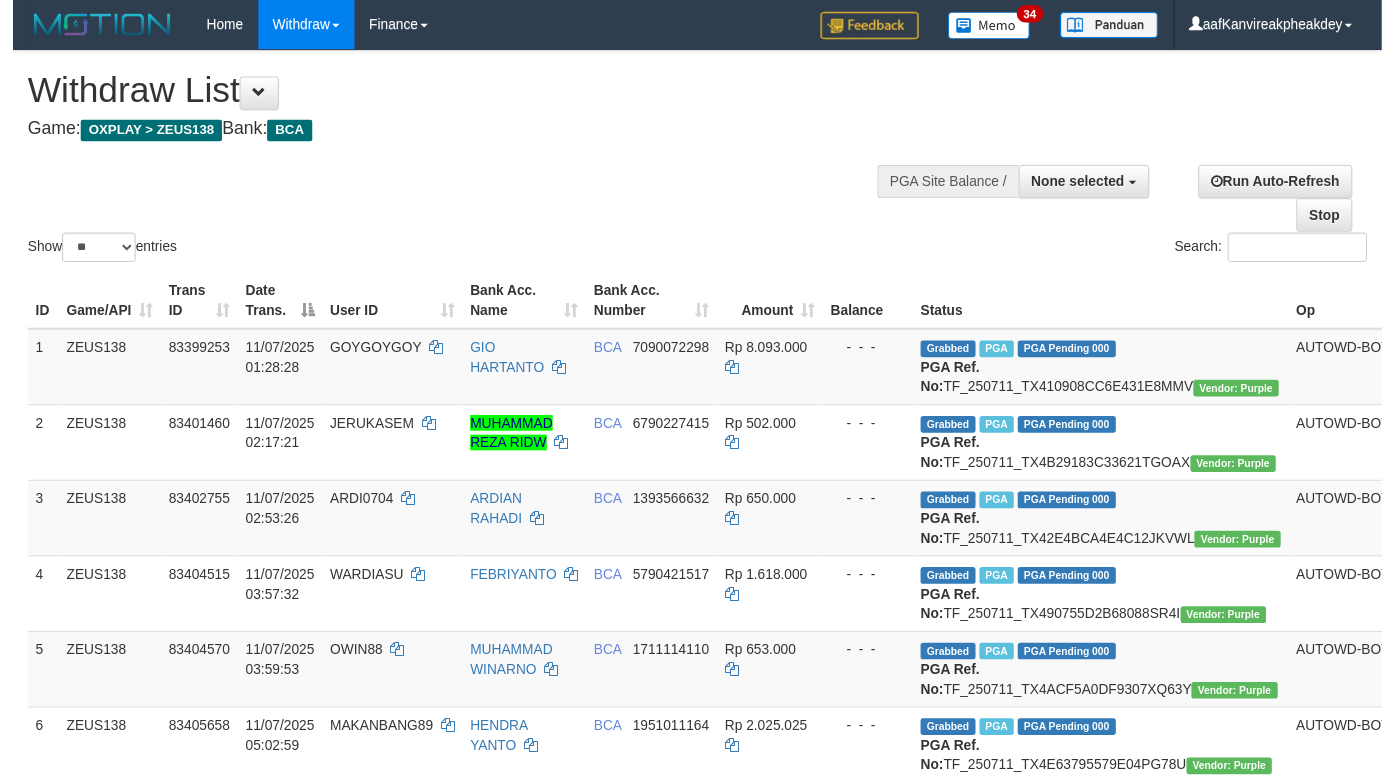 scroll, scrollTop: 1243, scrollLeft: 0, axis: vertical 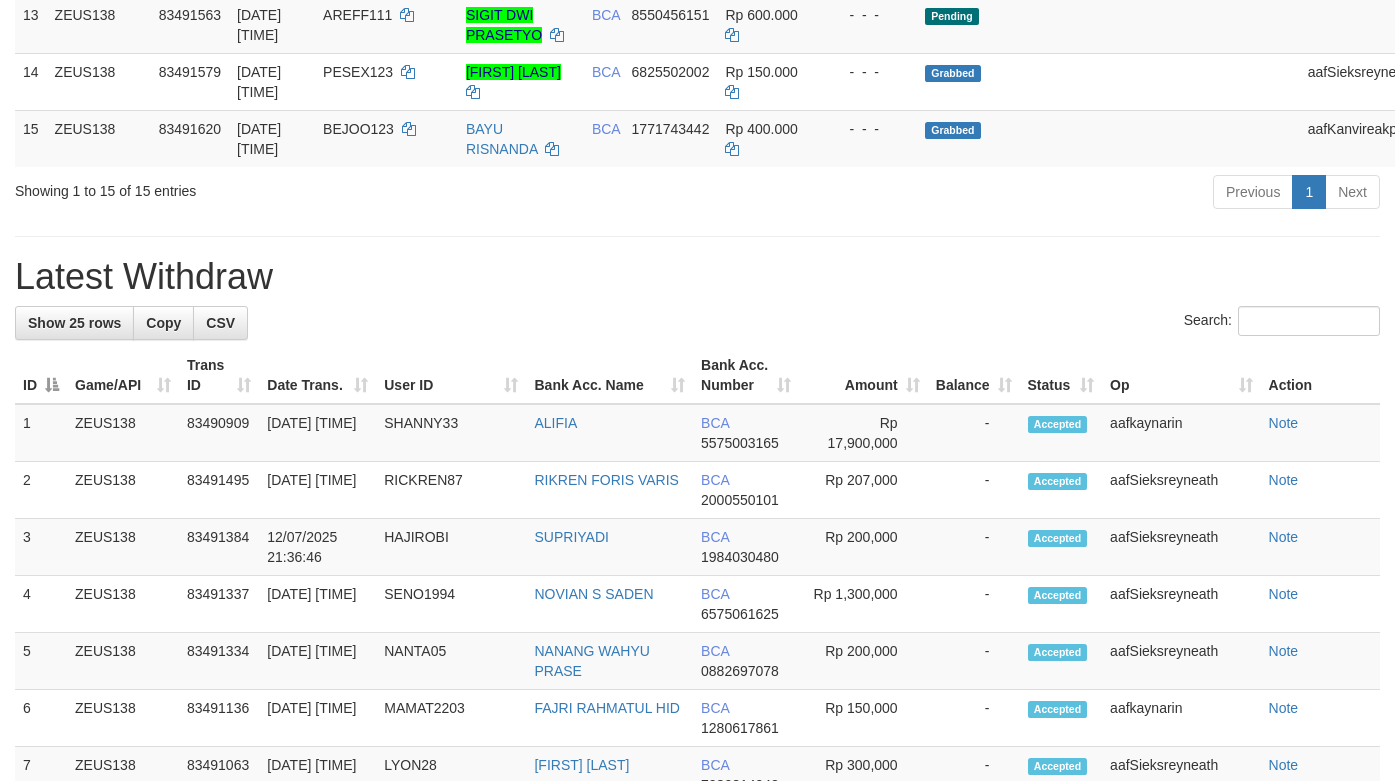 drag, startPoint x: 815, startPoint y: 56, endPoint x: 767, endPoint y: 87, distance: 57.14018 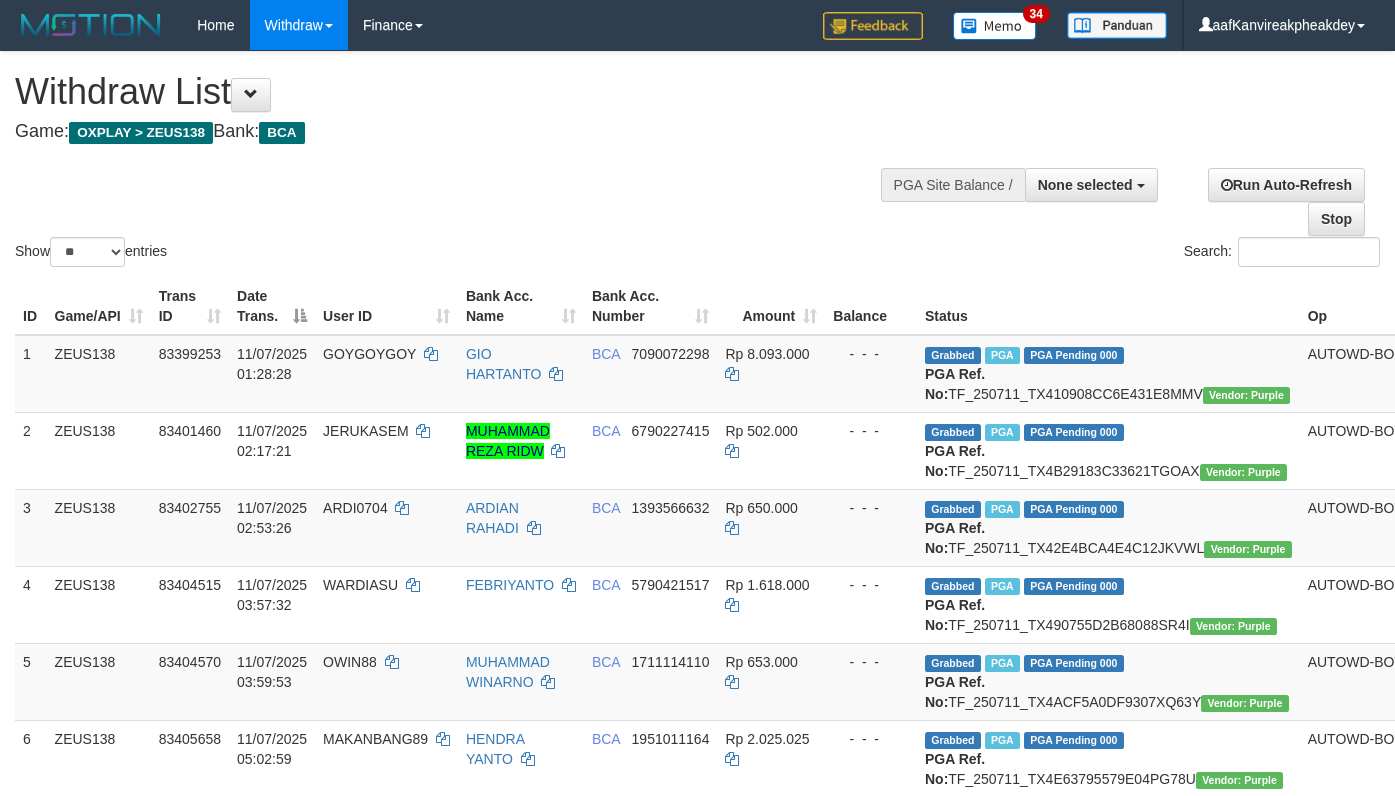 select 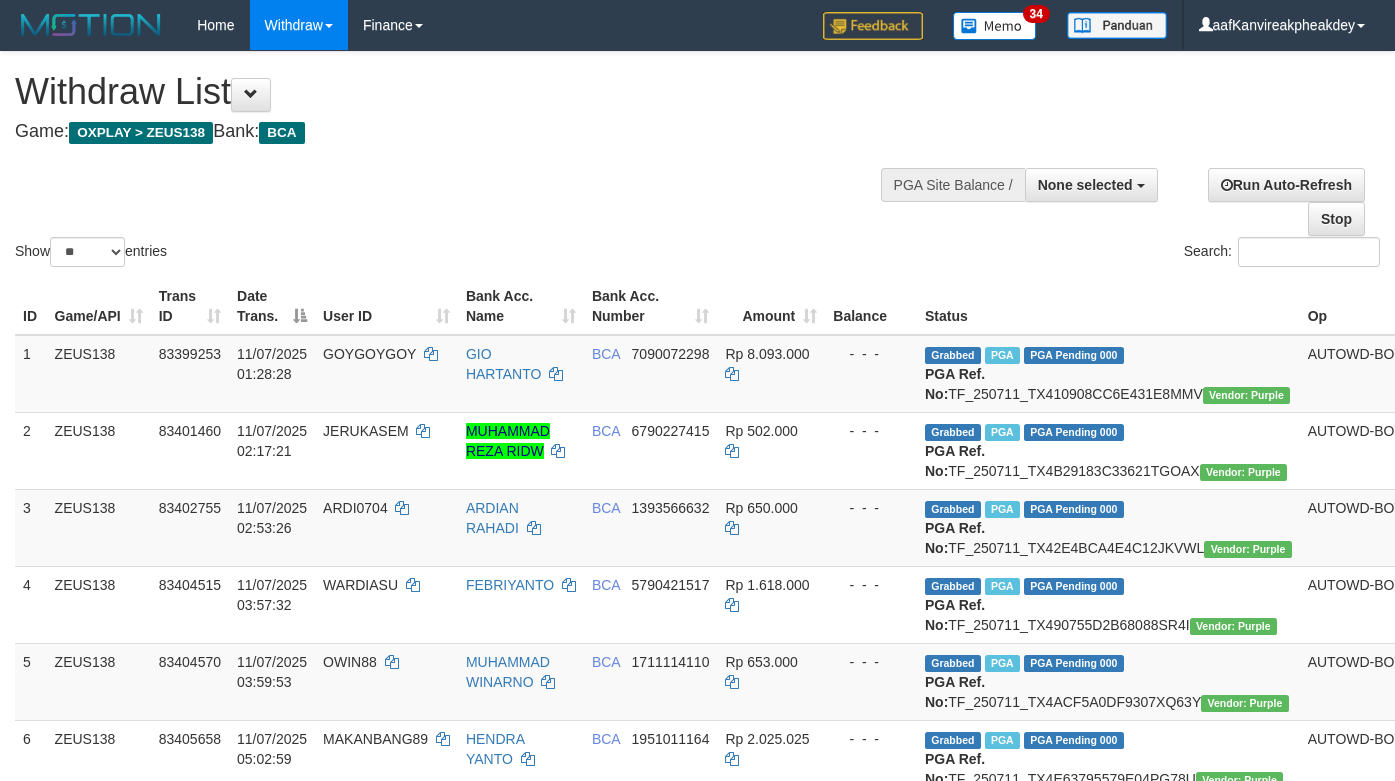 select 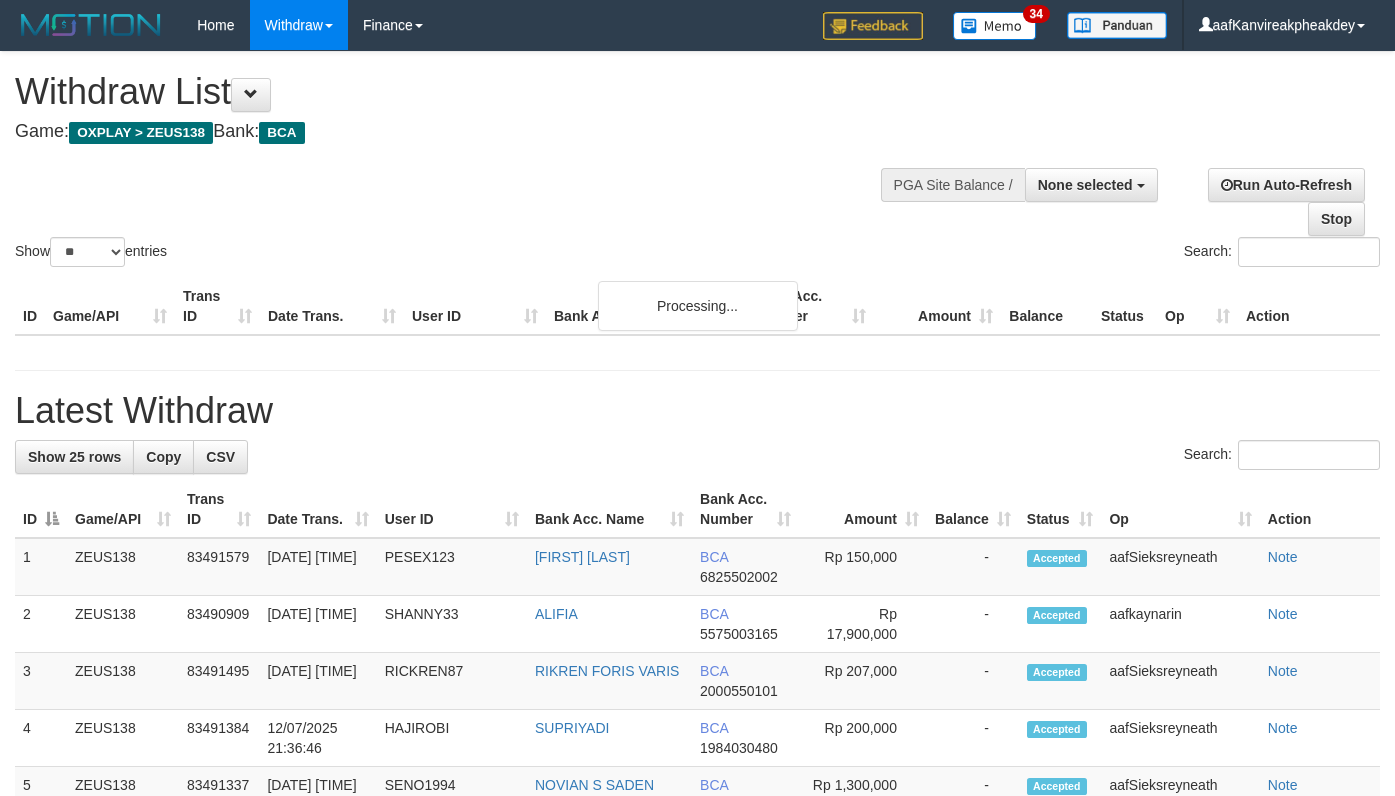 select 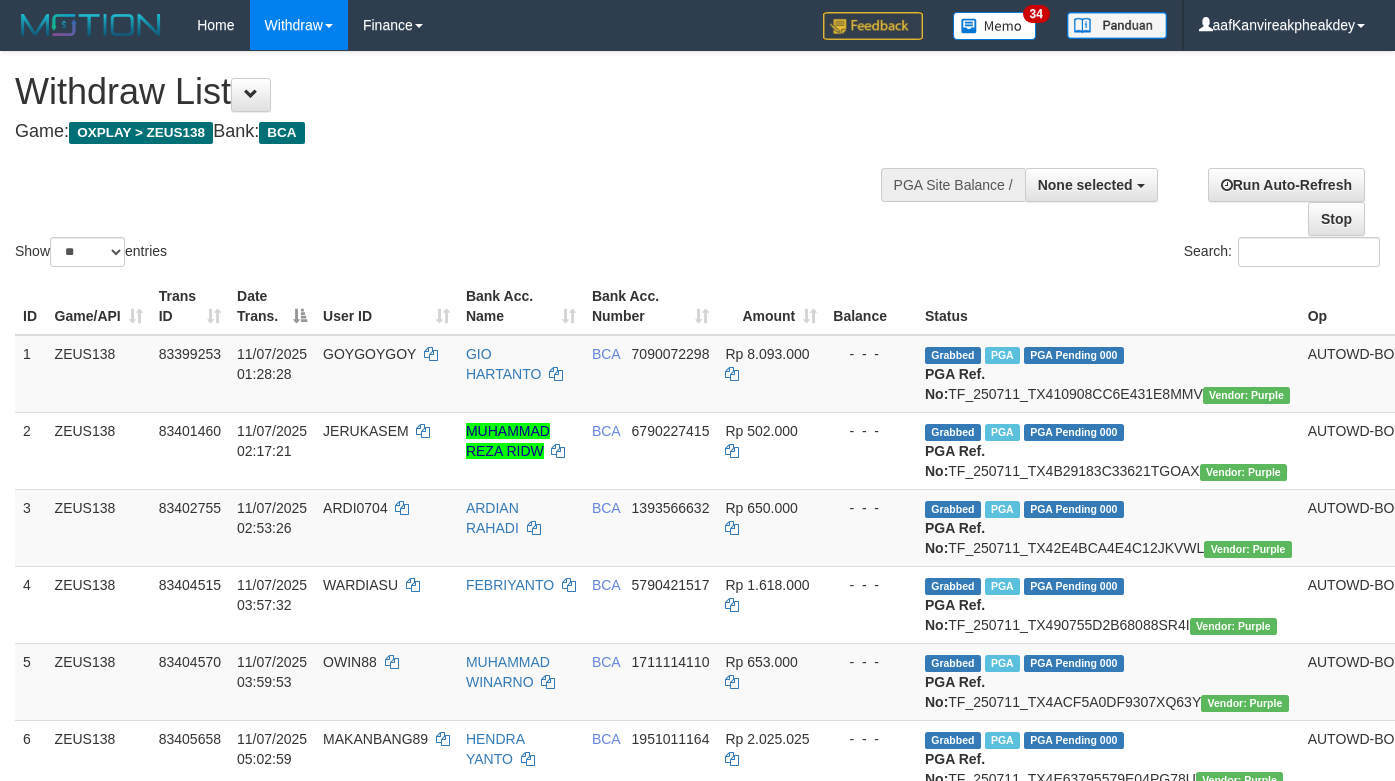 select 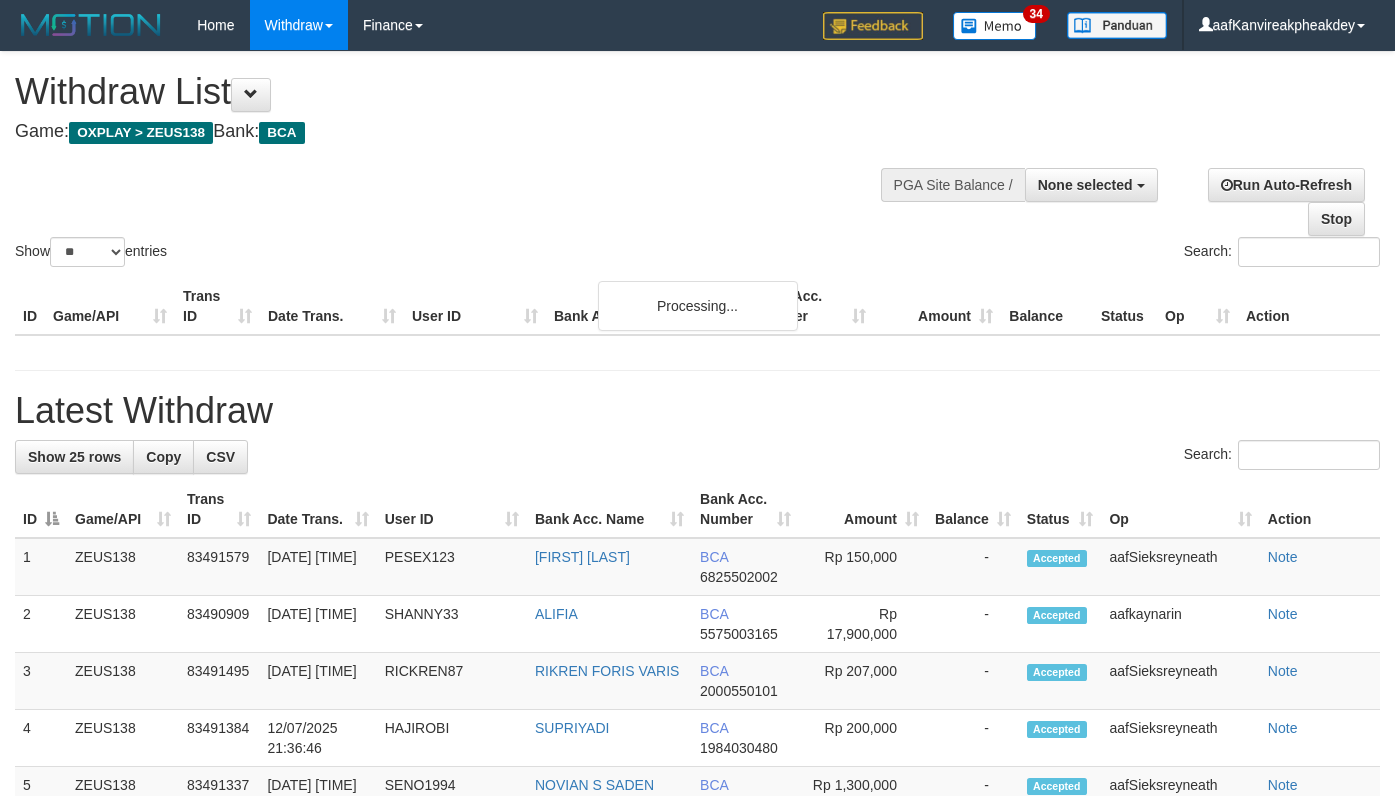 select 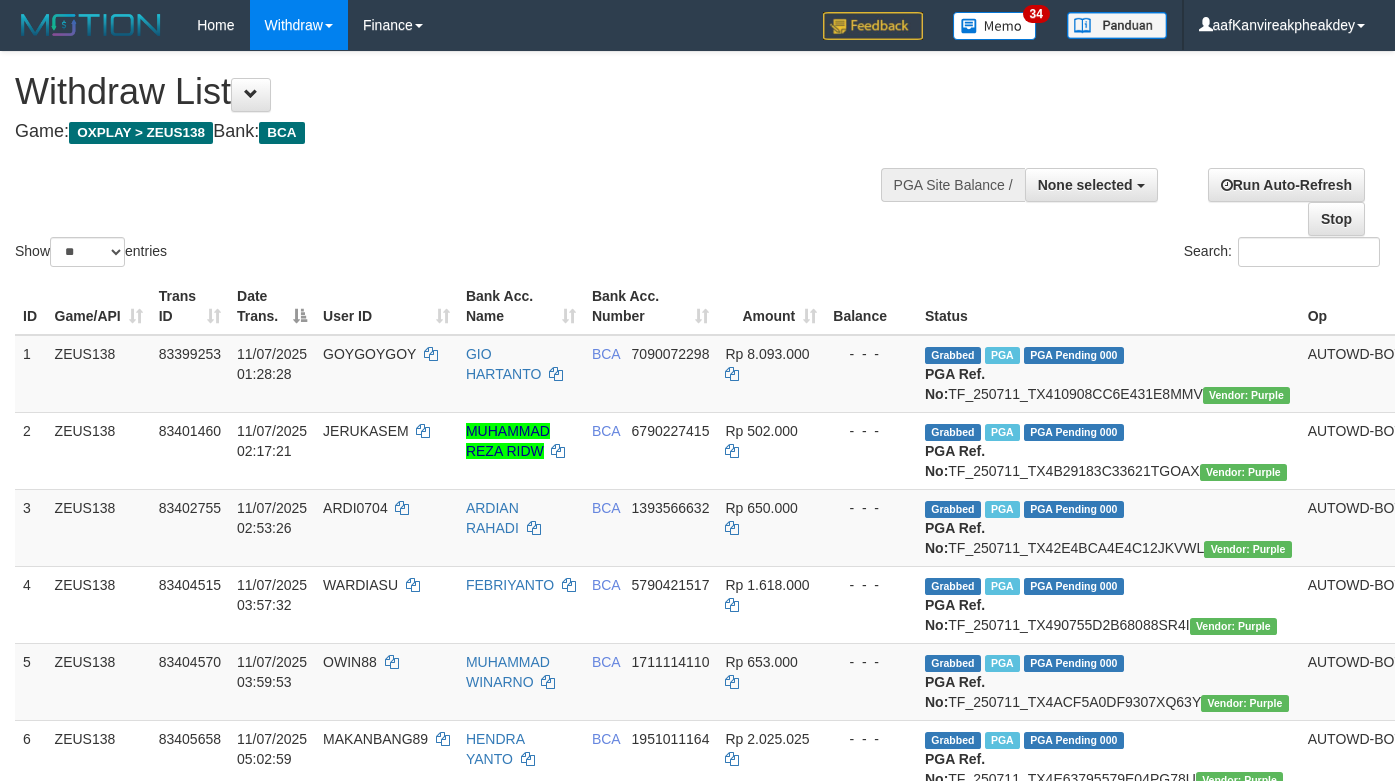 select 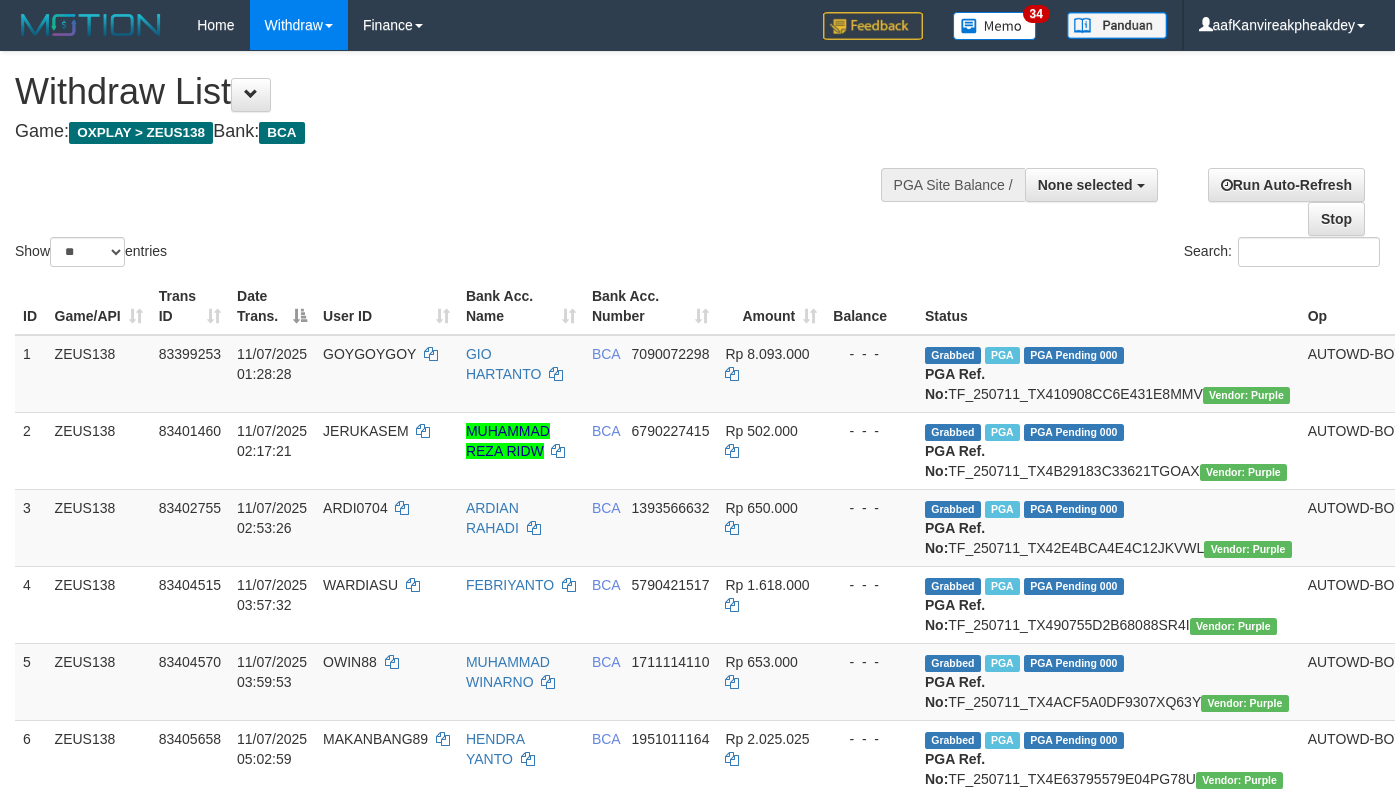 select 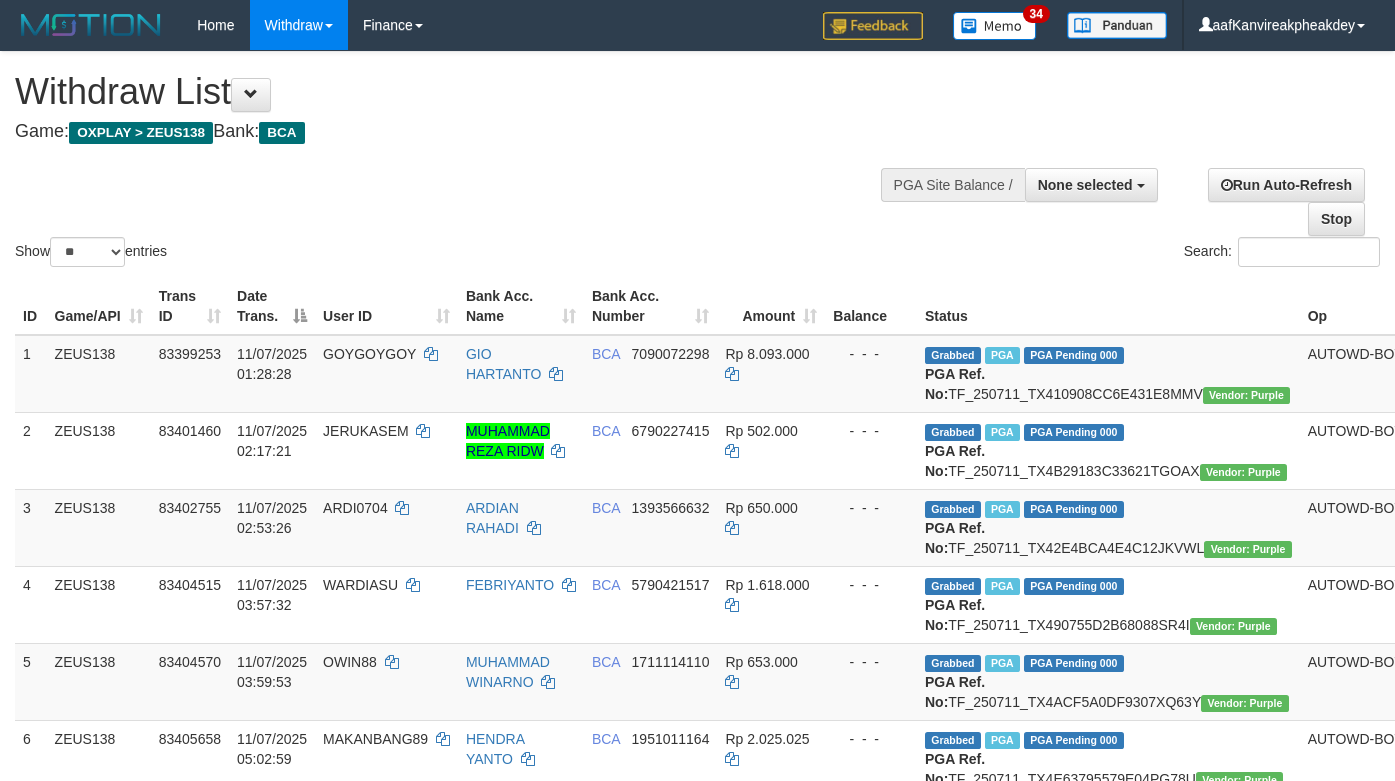select 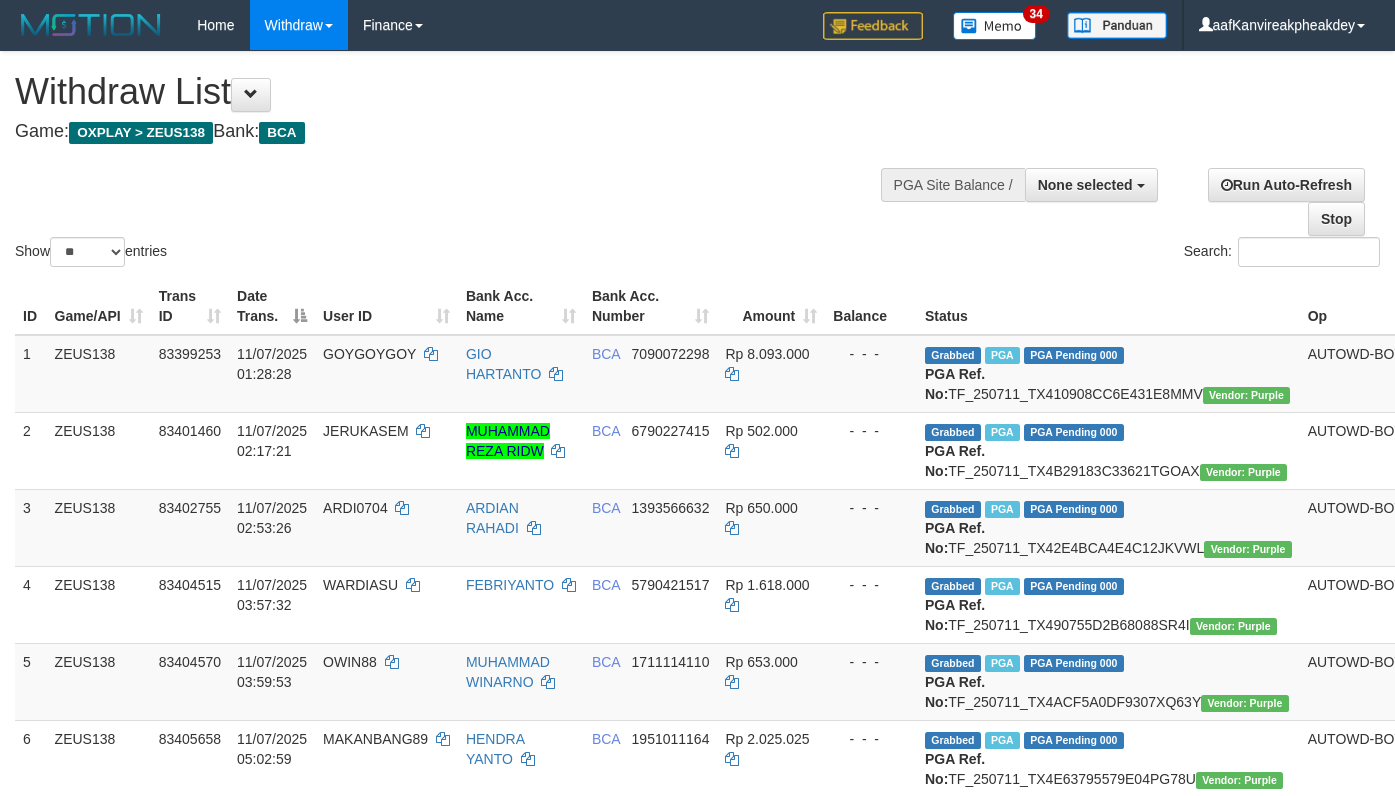select 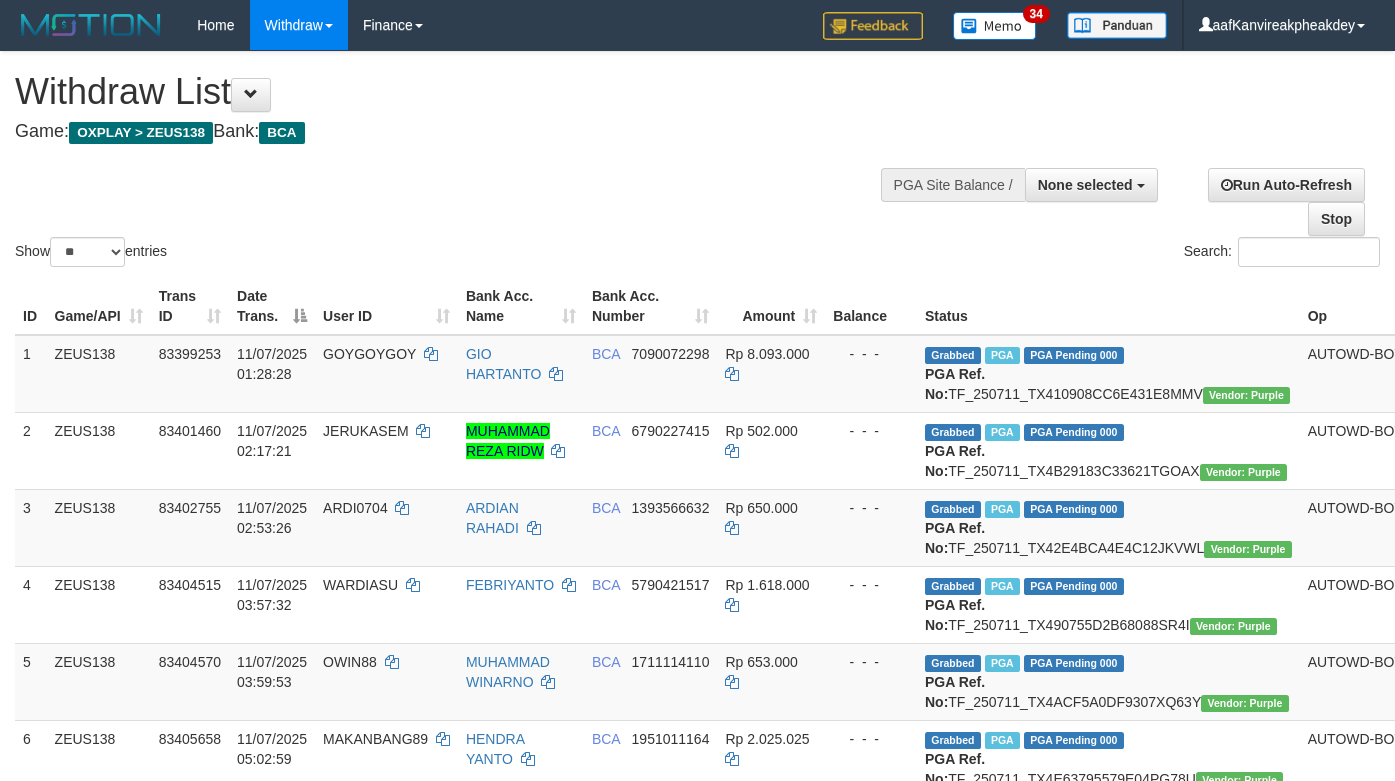 select 